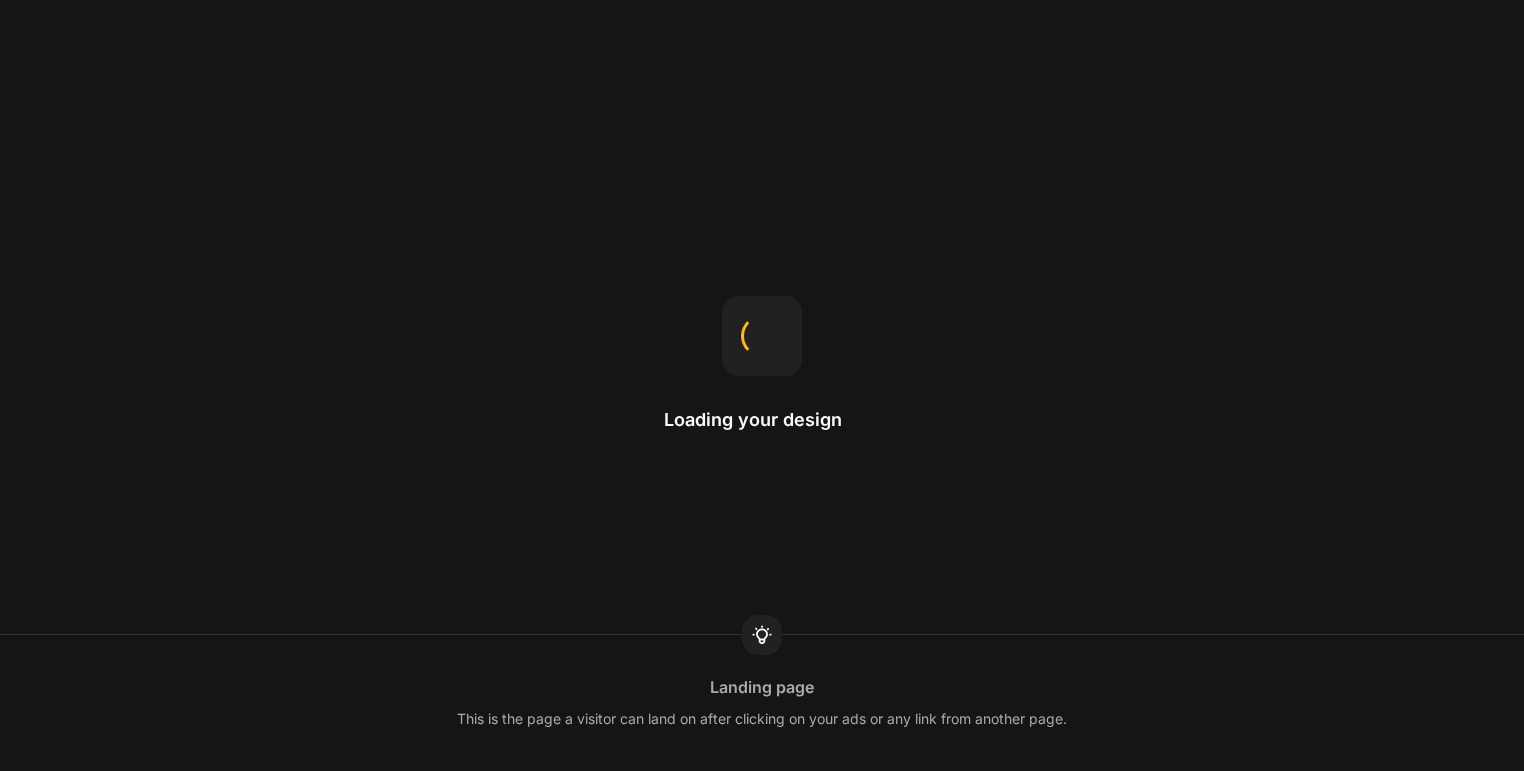 scroll, scrollTop: 0, scrollLeft: 0, axis: both 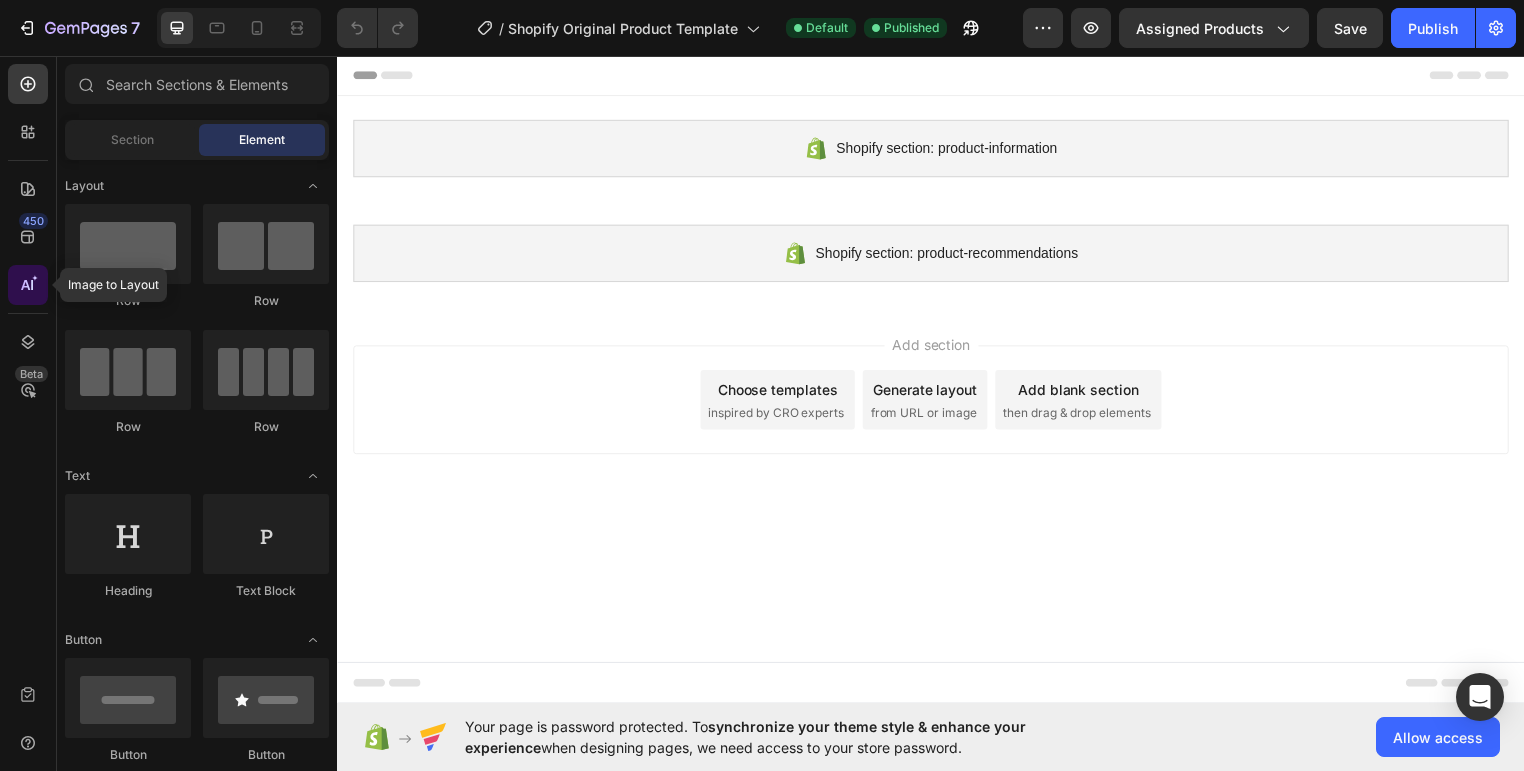 click 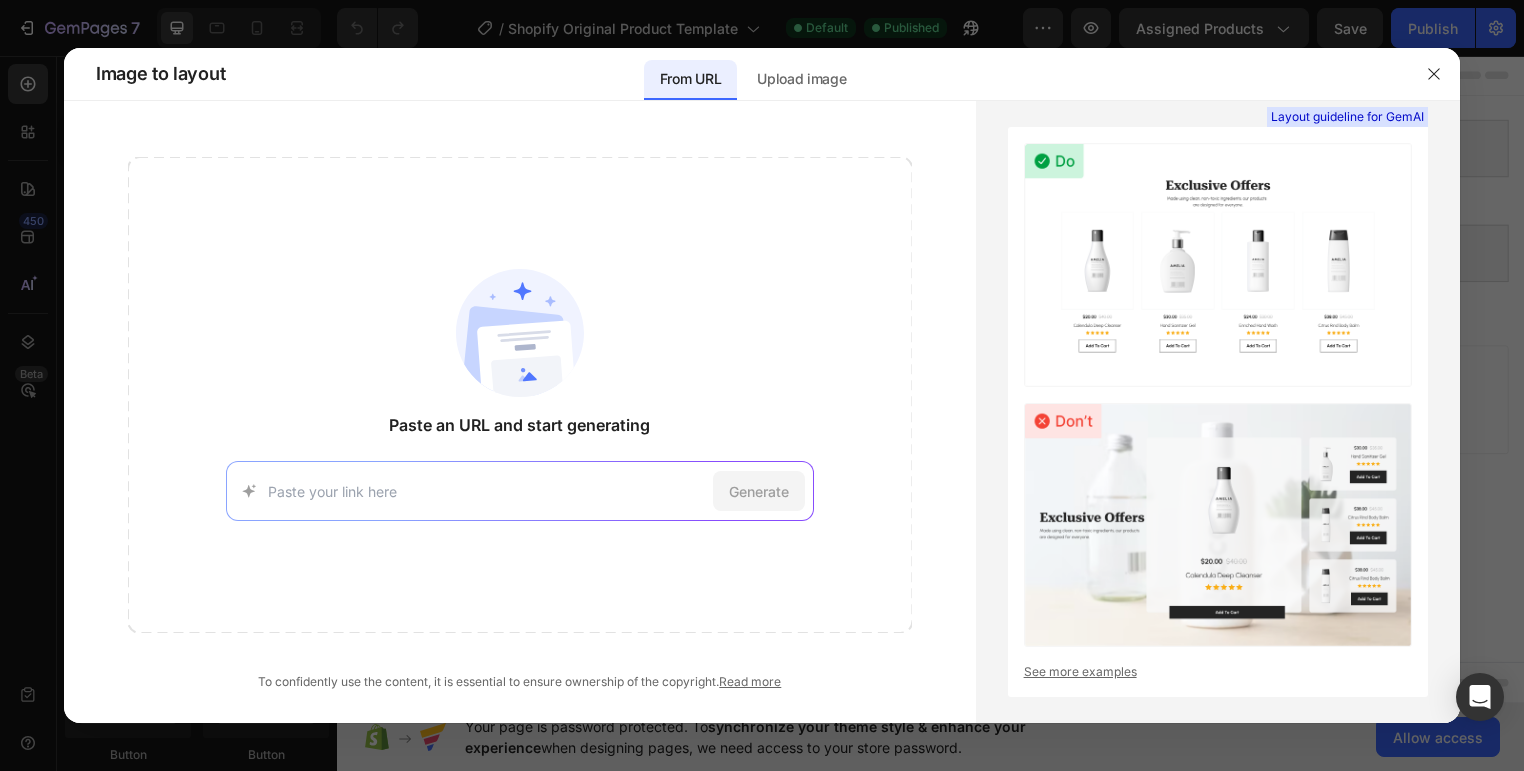 click at bounding box center [486, 491] 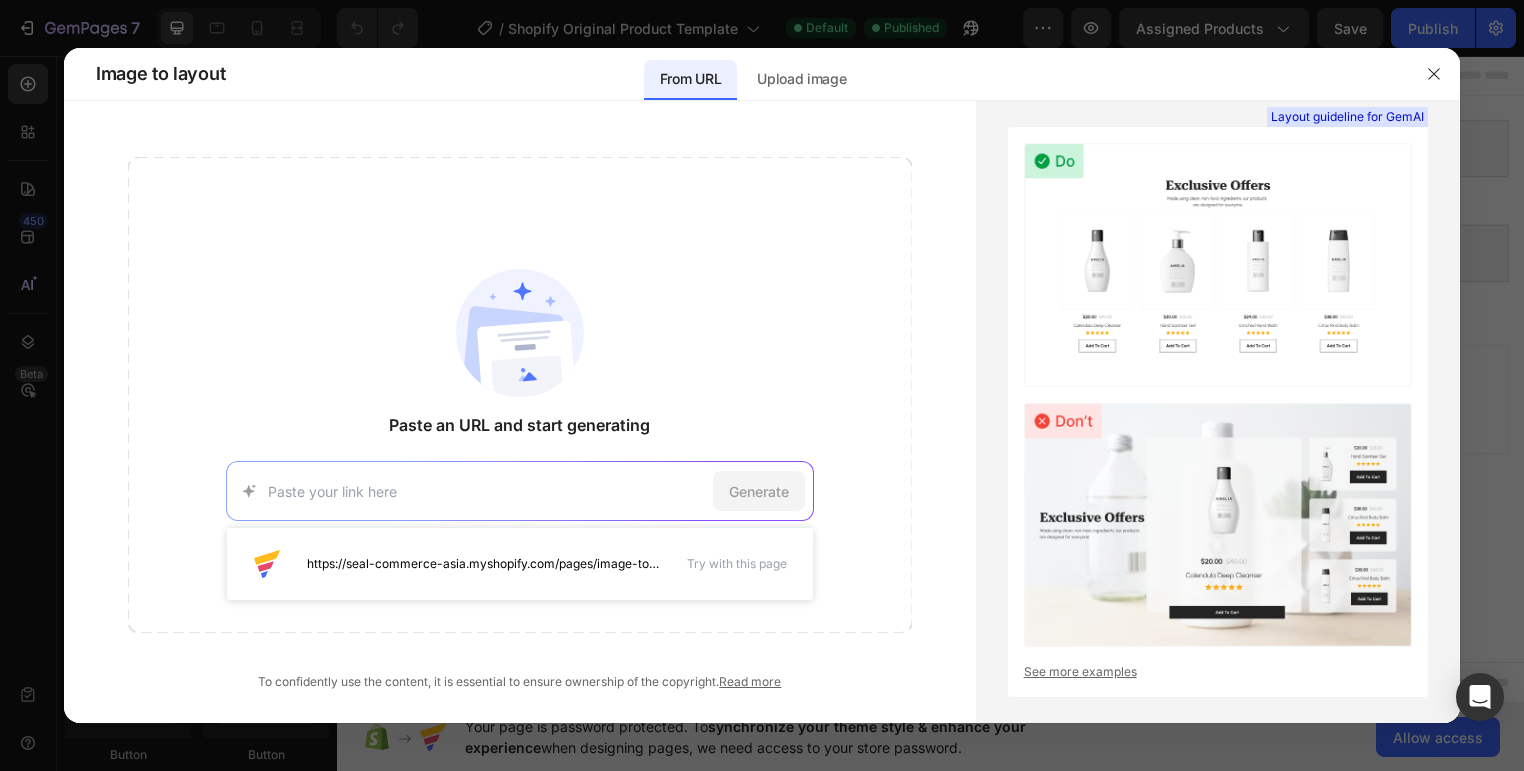 click at bounding box center [486, 491] 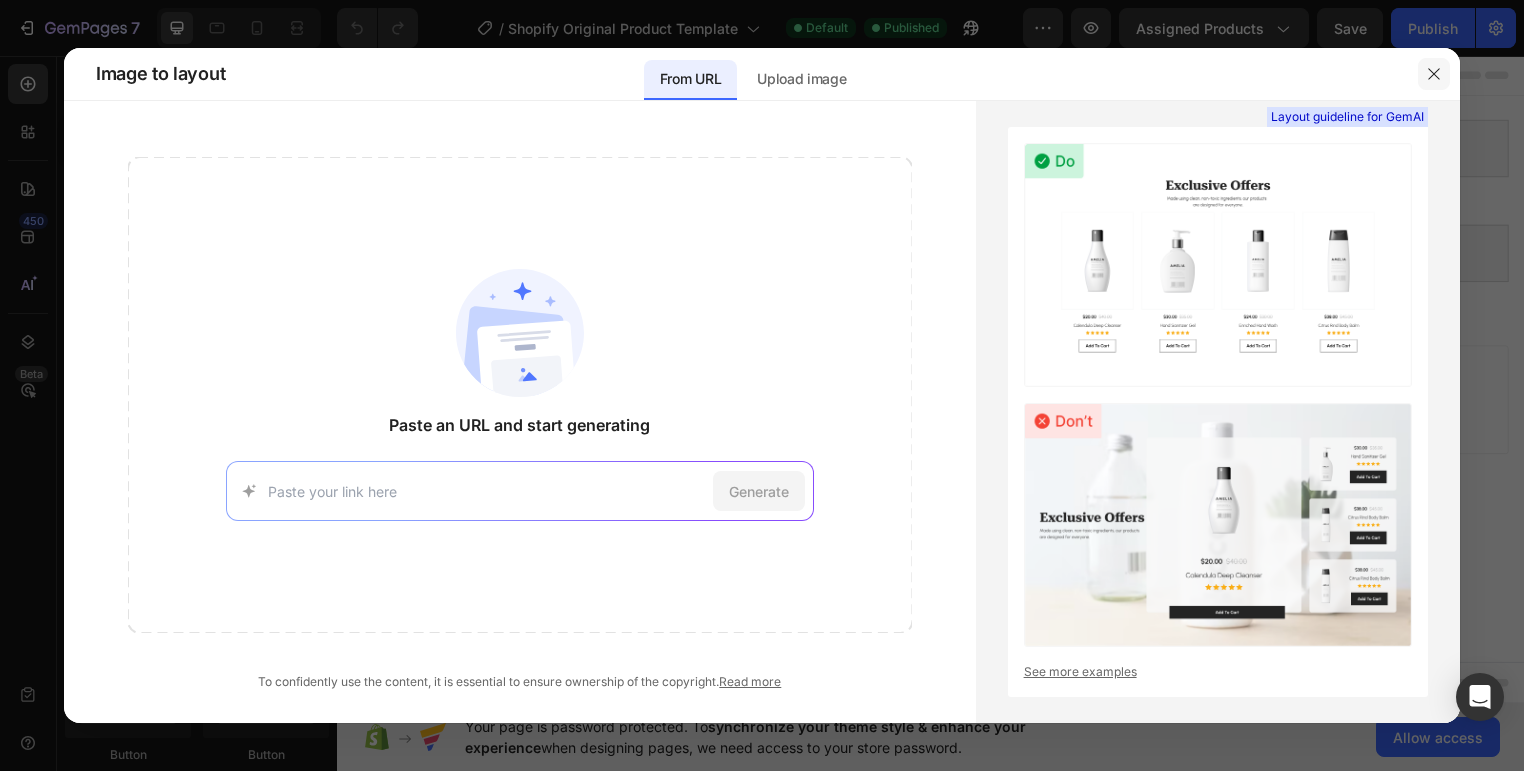click 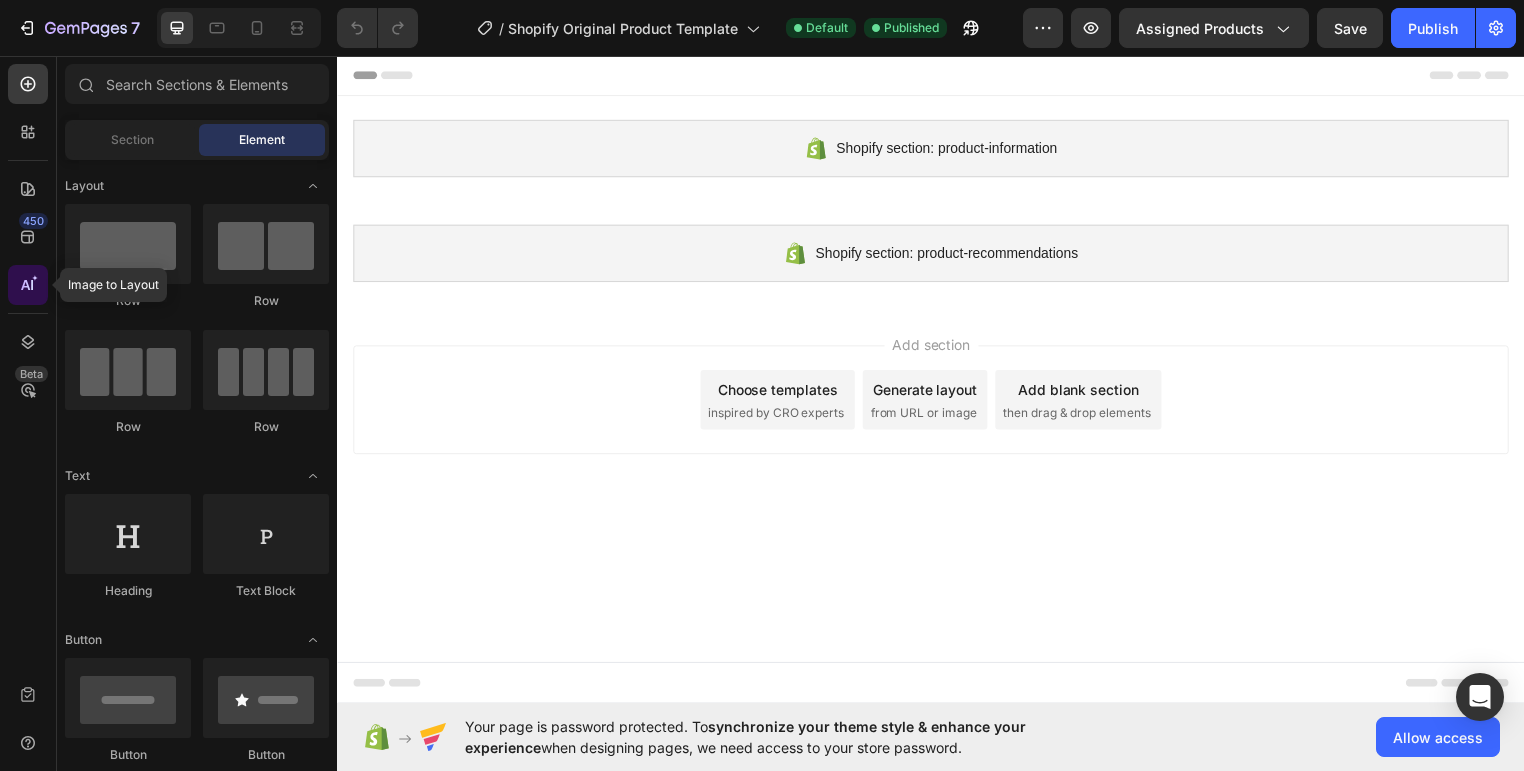 click 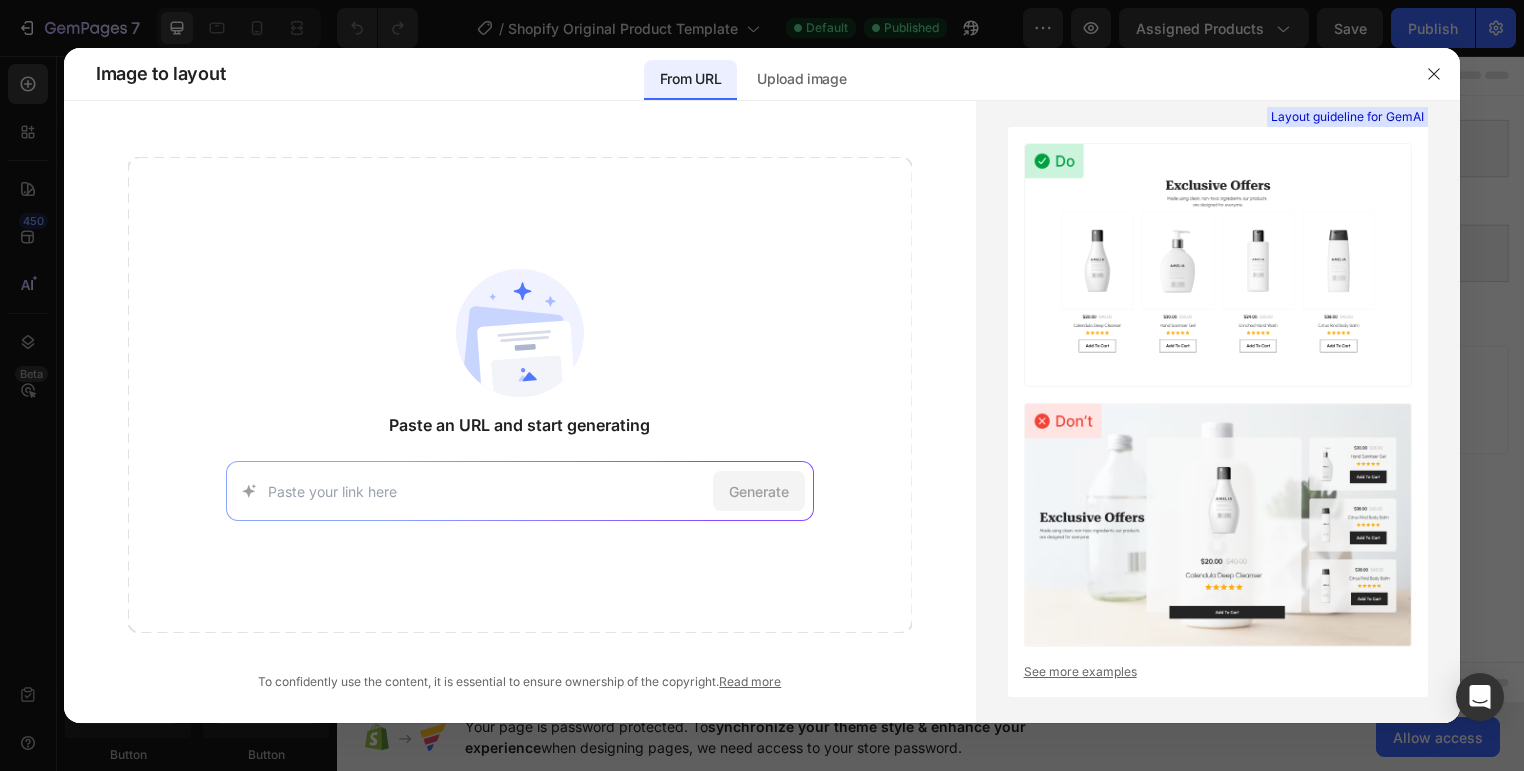 click at bounding box center (486, 491) 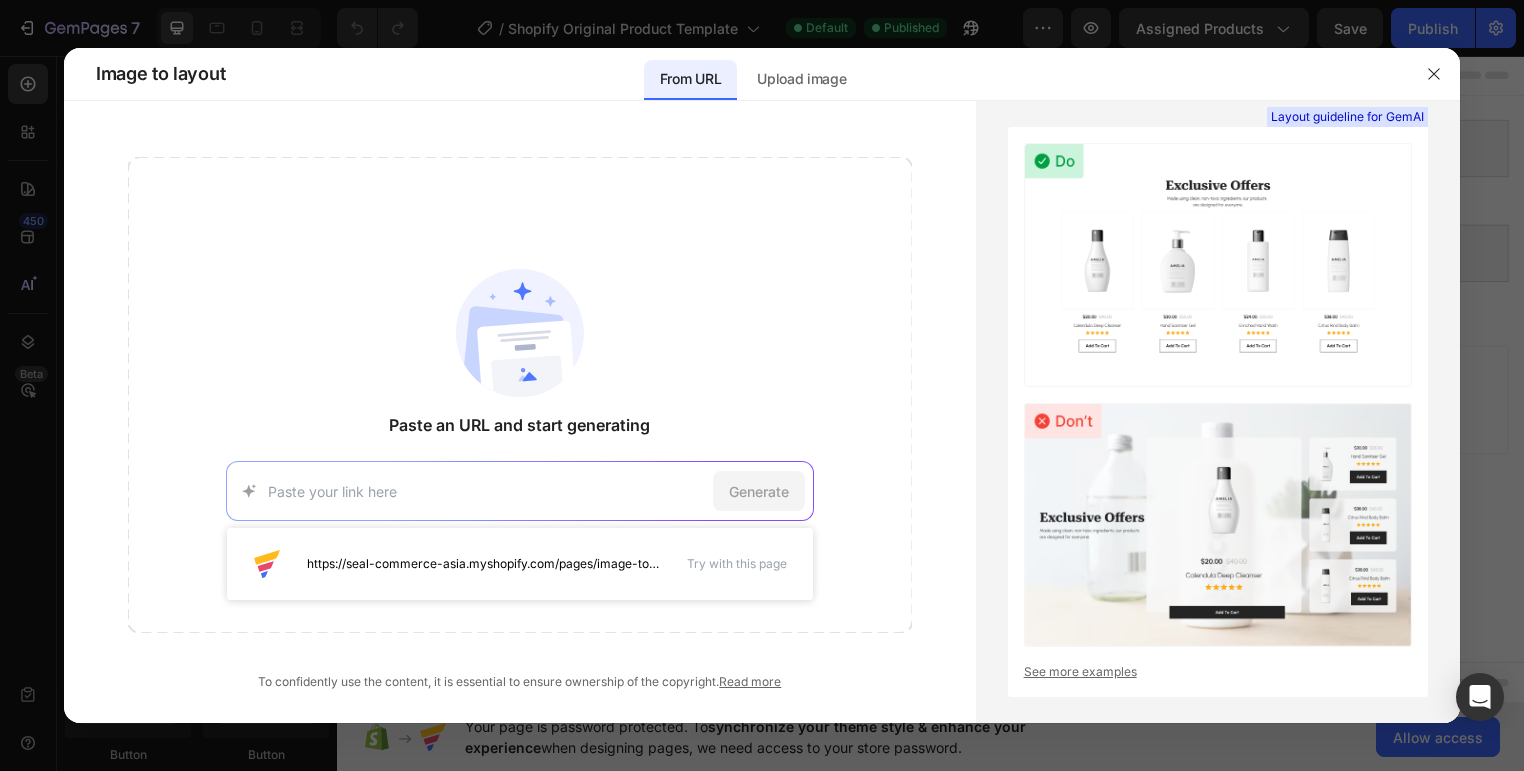 click at bounding box center (486, 491) 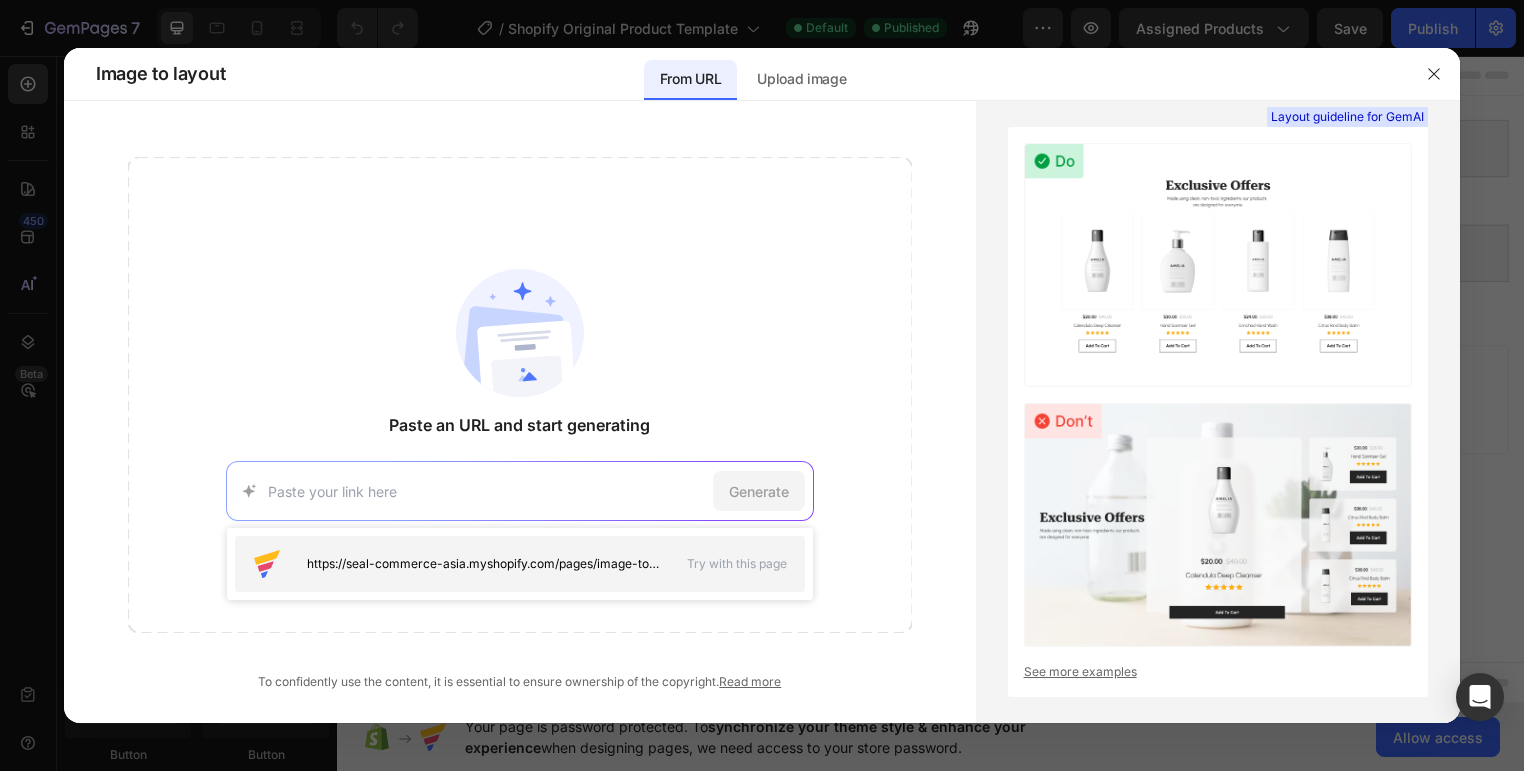 click on "https://seal-commerce-asia.myshopify.com/pages/image-to-layout-demo-page" at bounding box center [457, 564] 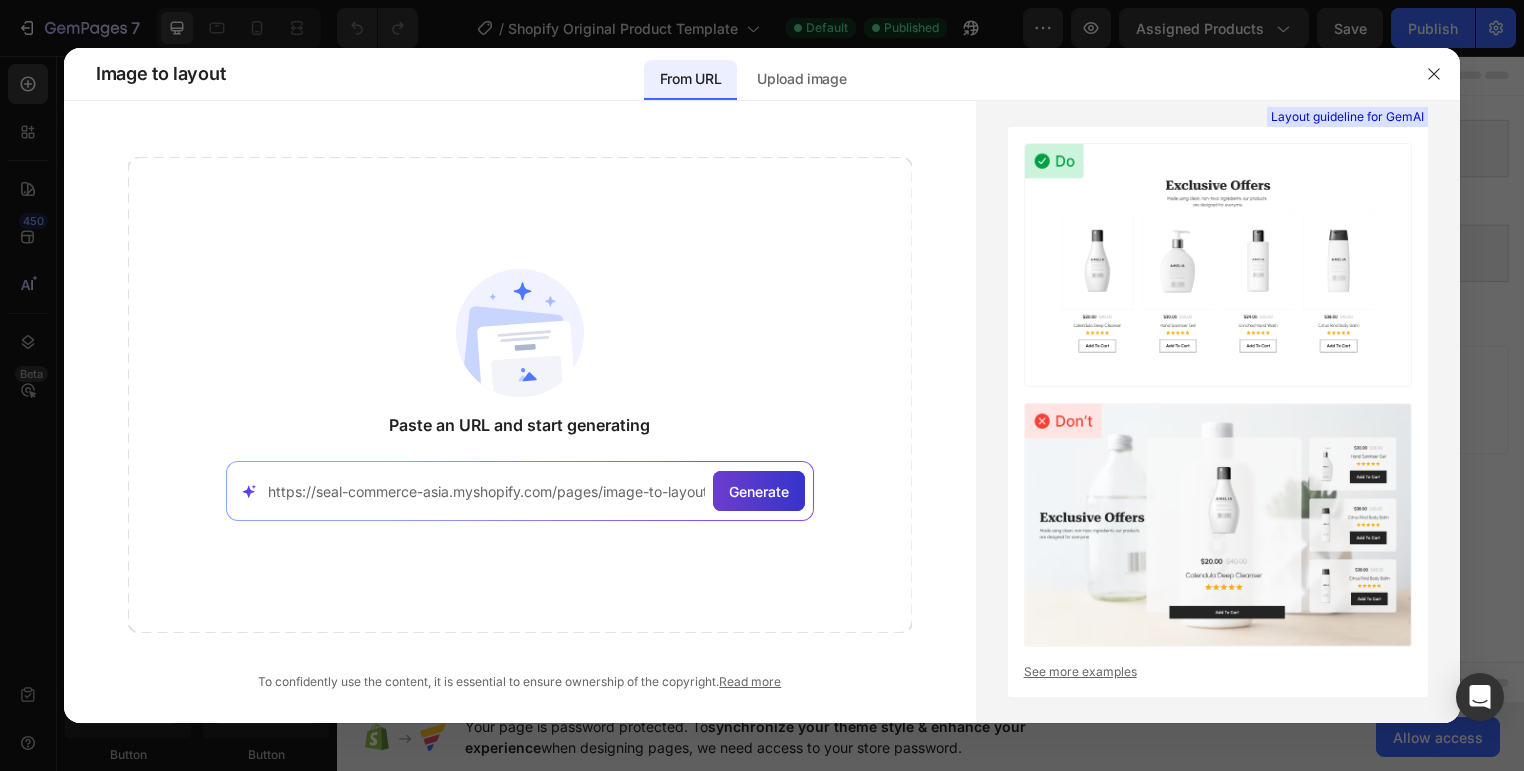 click on "Generate" at bounding box center [759, 491] 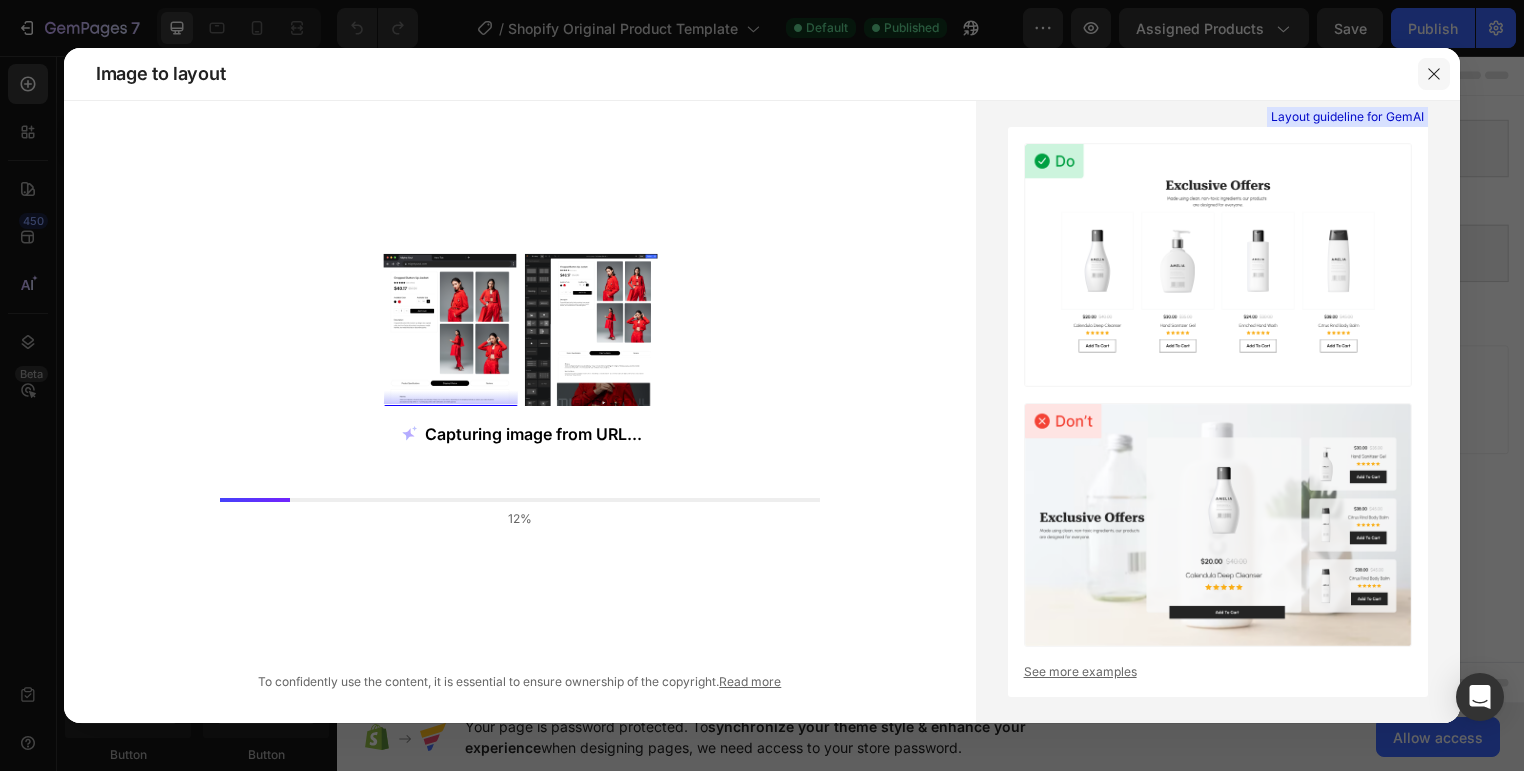 click at bounding box center (1434, 74) 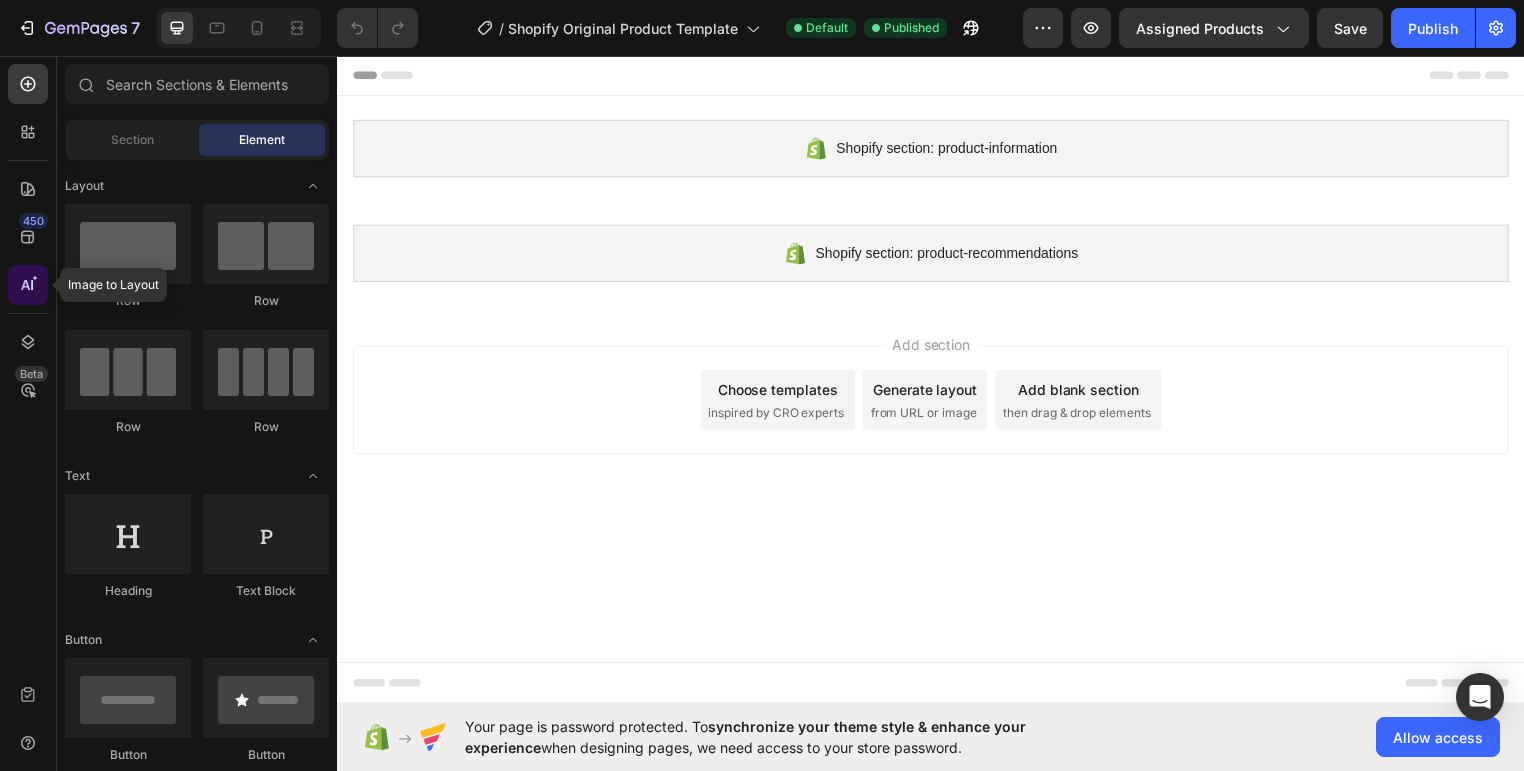 click 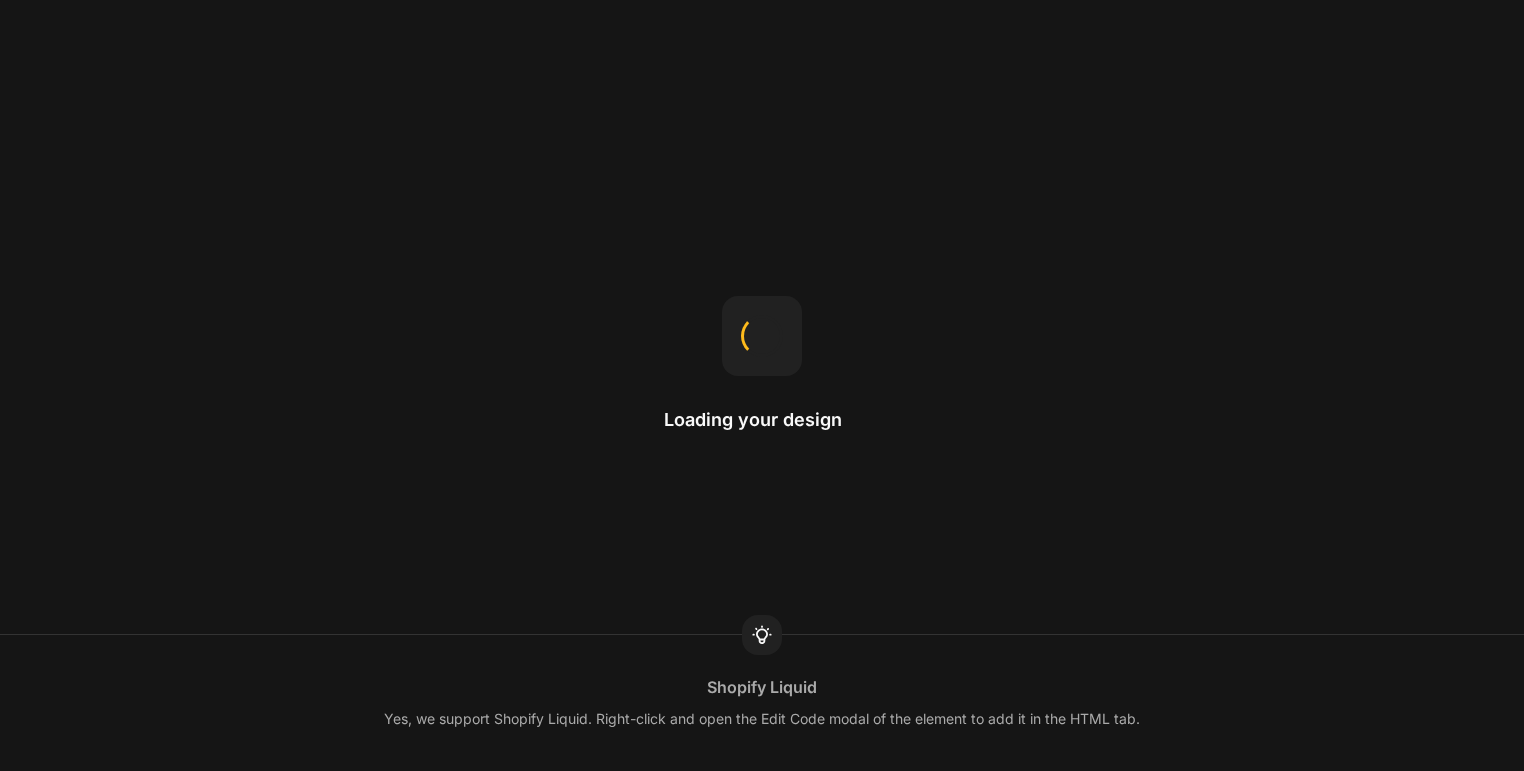 scroll, scrollTop: 0, scrollLeft: 0, axis: both 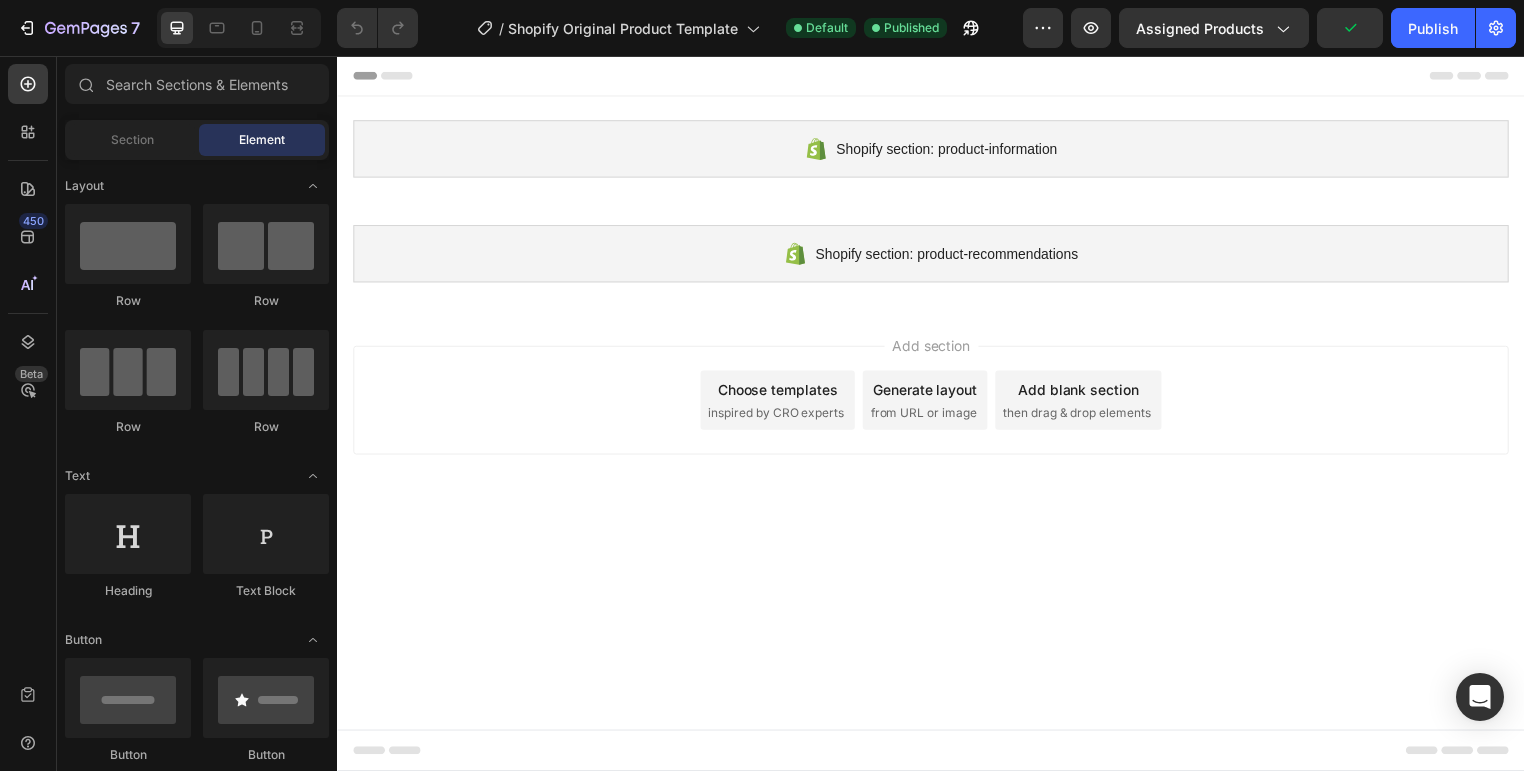 click on "Shopify section: product-information Shopify section: product-information Shopify section: product-recommendations Shopify section: product-recommendations Root Start with Sections from sidebar Add sections Add elements Start with Generating from URL or image Add section Choose templates inspired by CRO experts Generate layout from URL or image Add blank section then drag & drop elements" at bounding box center [937, 417] 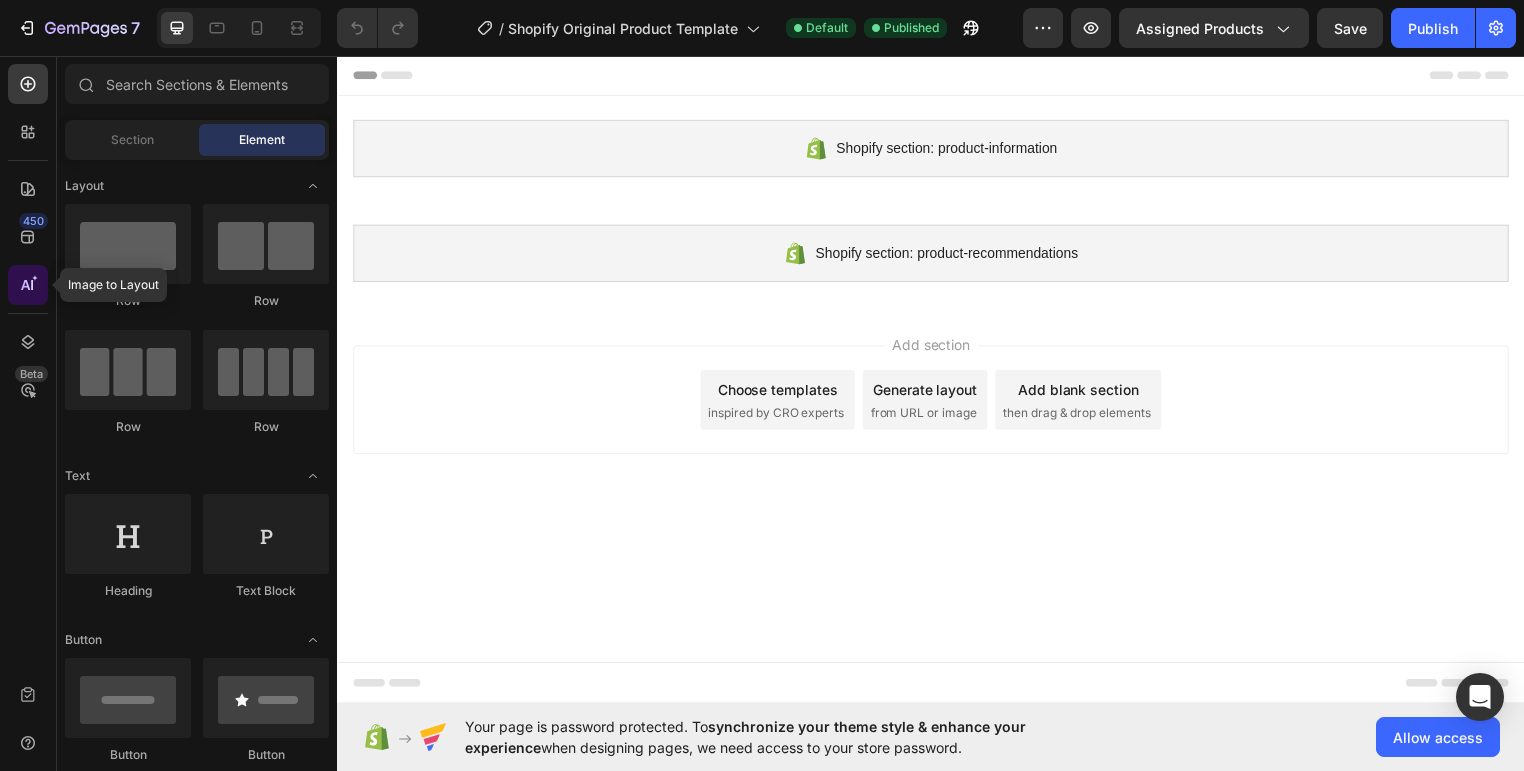 click 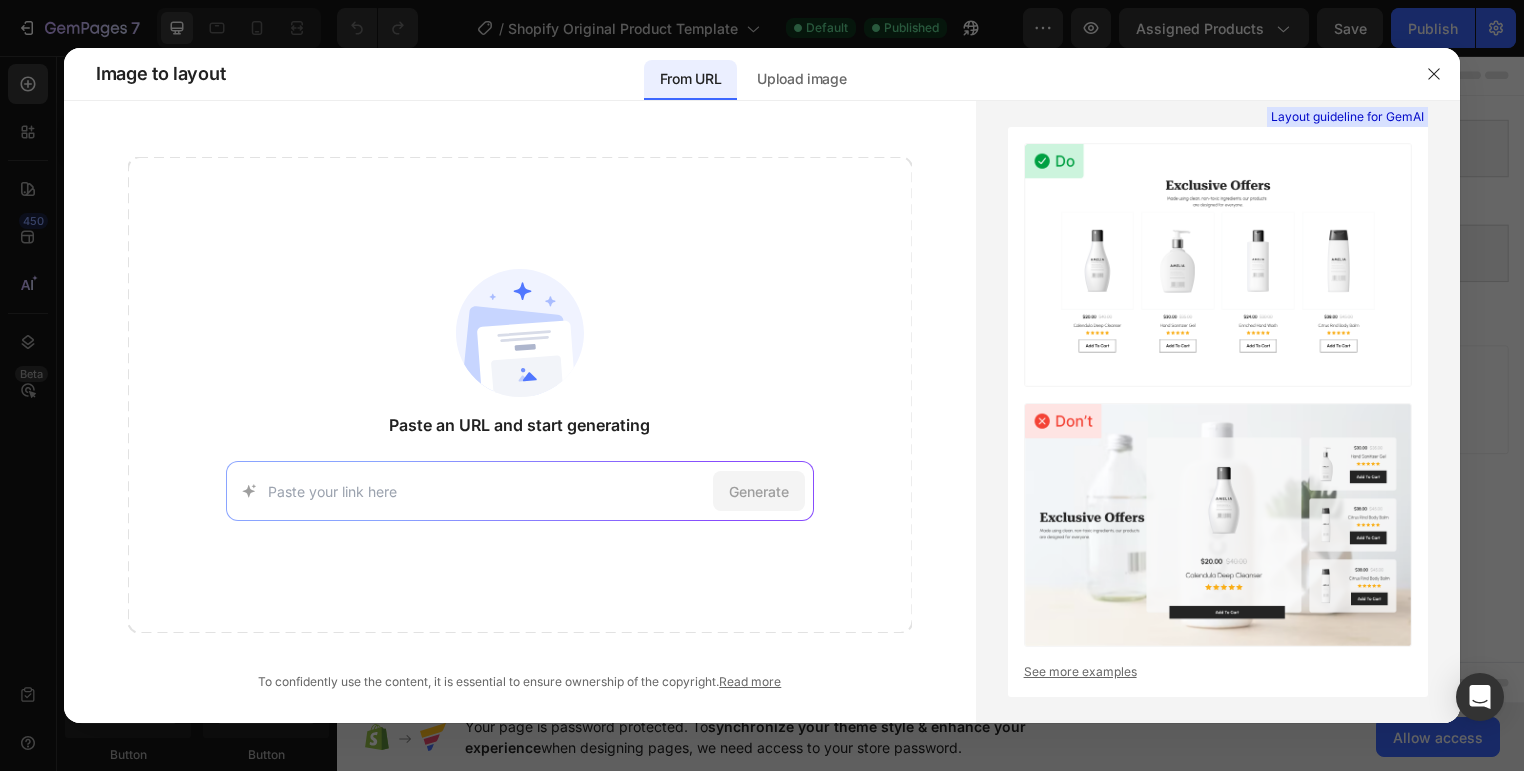 click at bounding box center (486, 491) 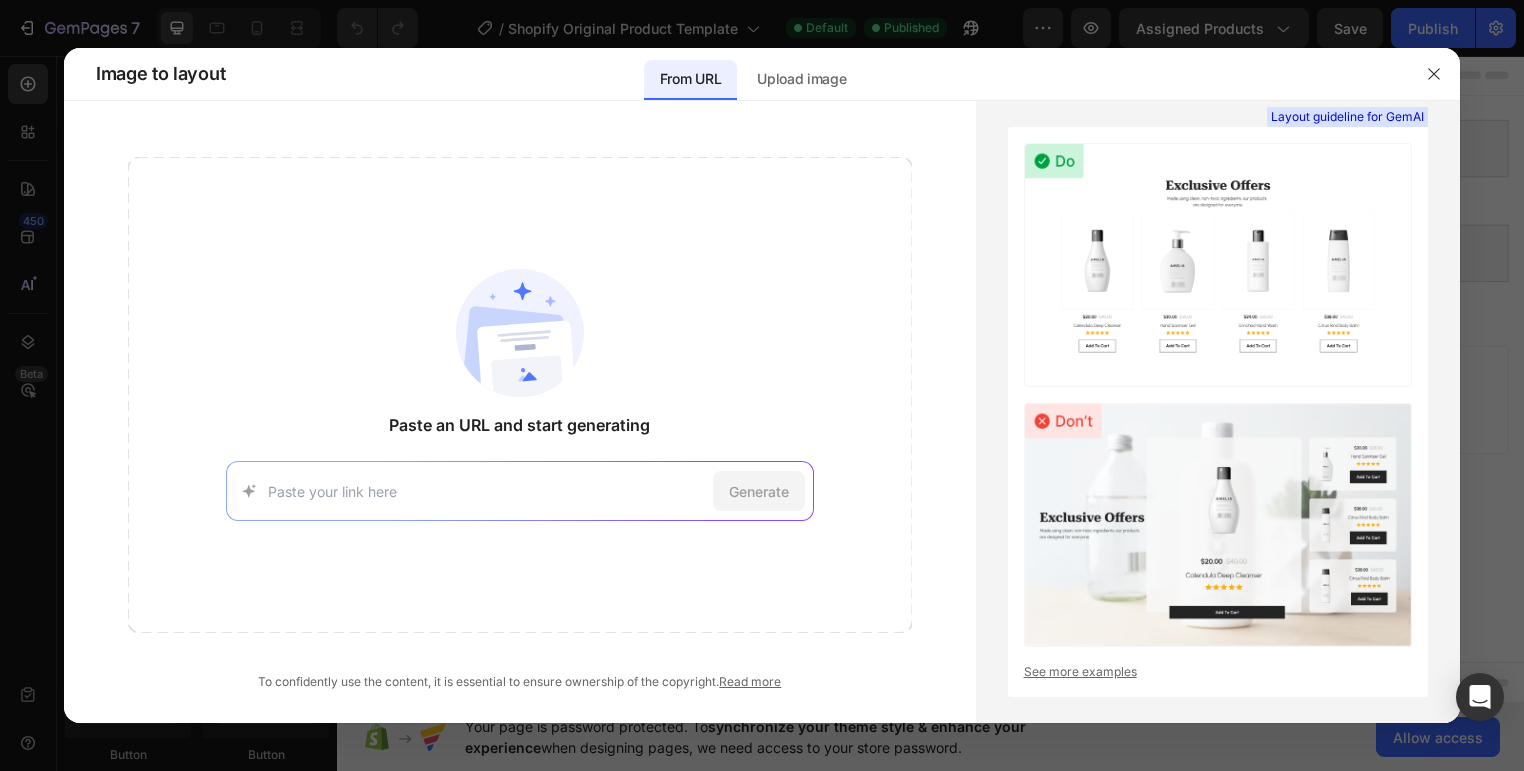 click at bounding box center [486, 491] 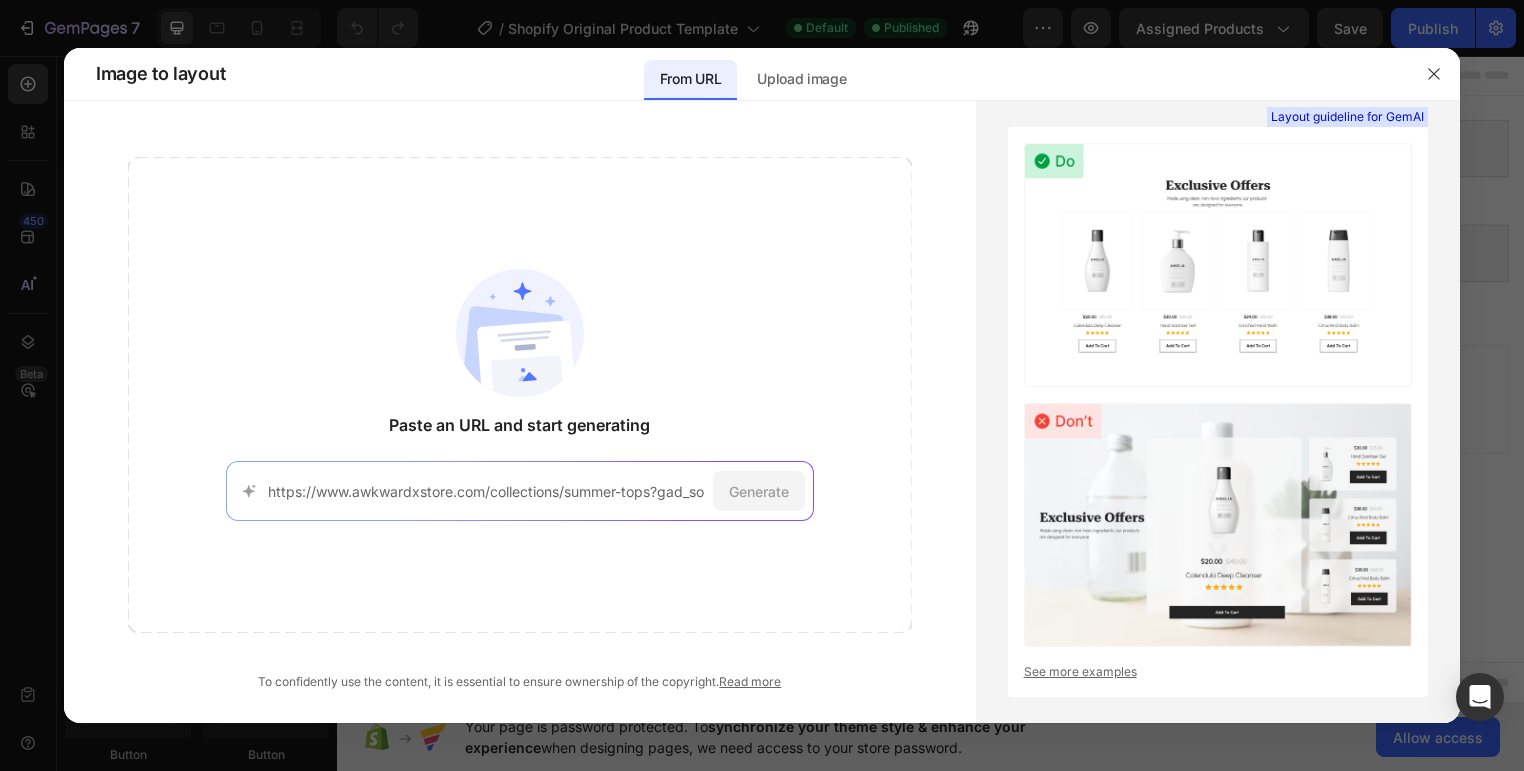 scroll, scrollTop: 0, scrollLeft: 1462, axis: horizontal 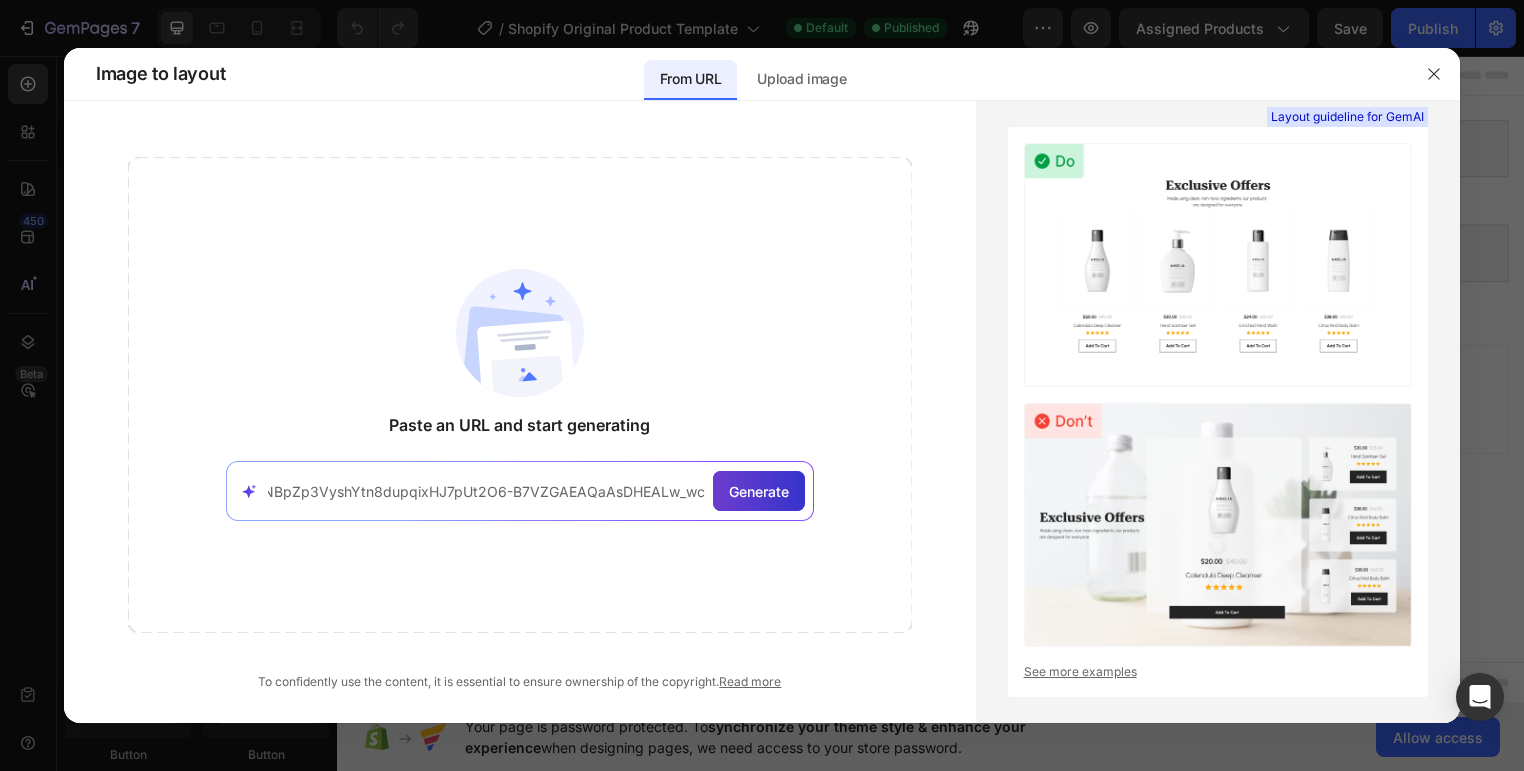 type on "https://www.awkwardxstore.com/collections/summer-tops?gad_source=1&gad_campaignid=[CAMPAIGN_ID]&gbraid=0AAAAA_vNRzdQSsa0l-hFKxdwsHVgHwzTY&gclid=Cj0KCQjwtMHEBhC-ARIsABua5iRzooR3BeBDWAyFNBpZp3VyshYtn8dupqixHJ7pUt2O6-B7VZGAEAQaAsDHEALw_wcB" 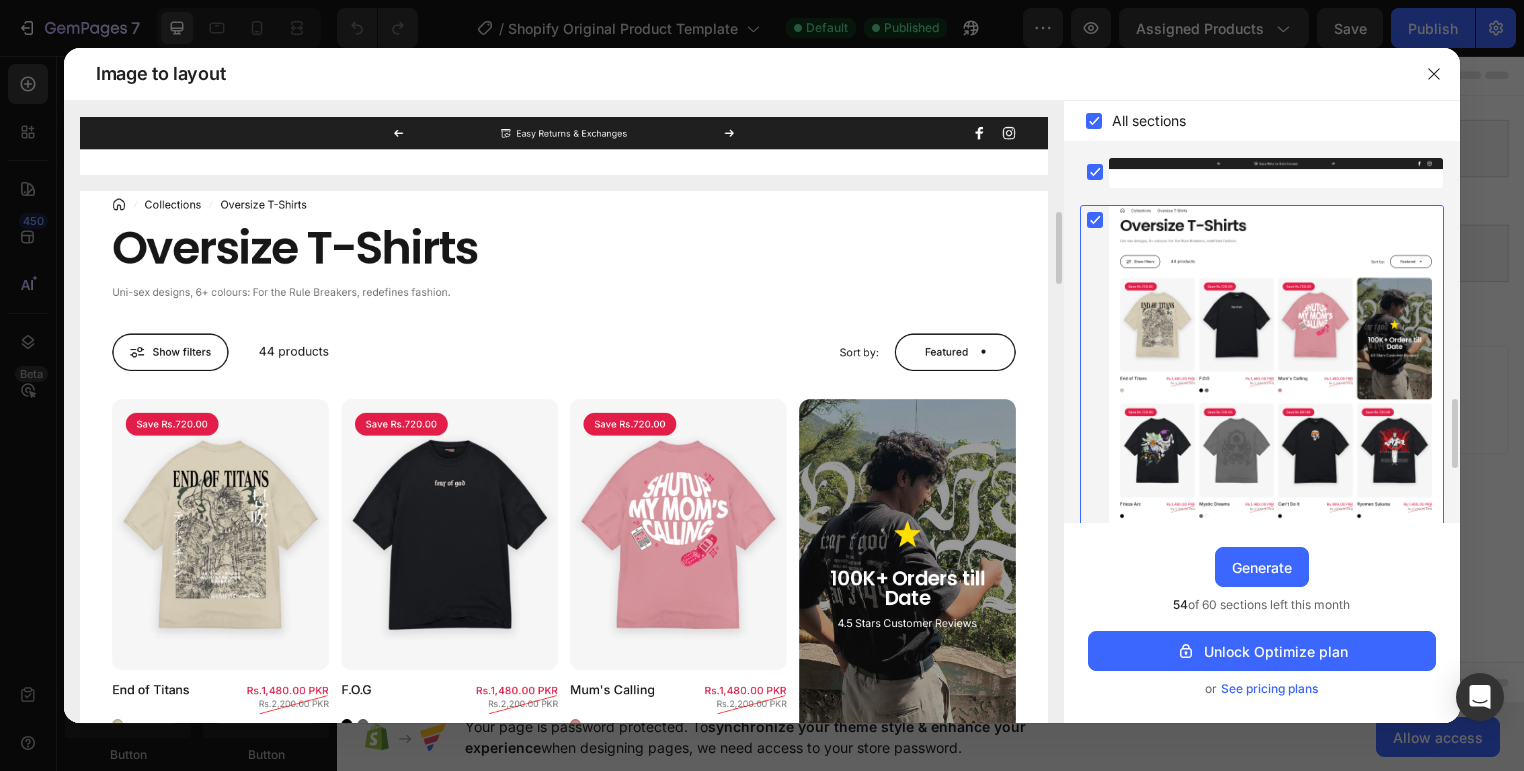 scroll, scrollTop: 100, scrollLeft: 0, axis: vertical 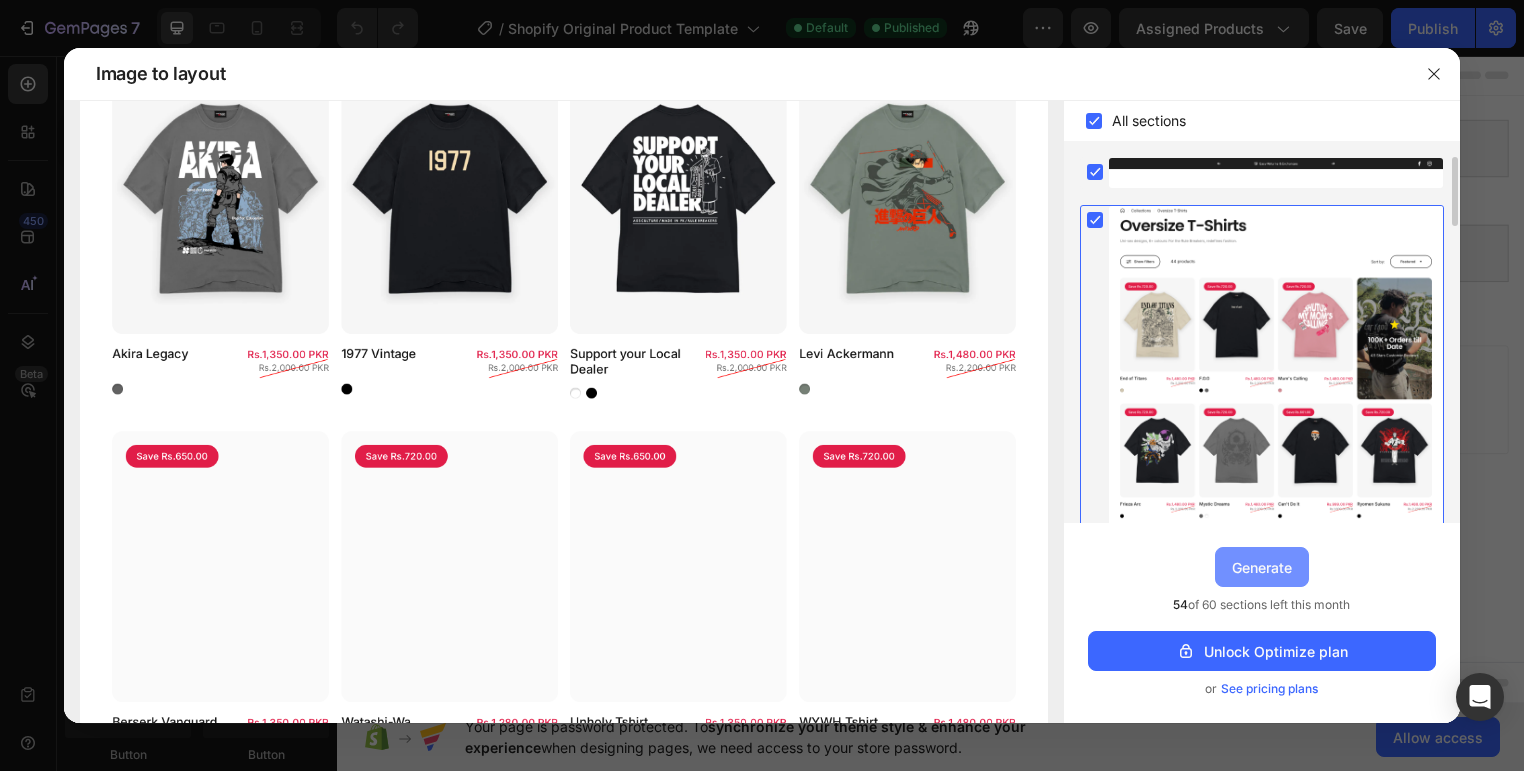 click on "Generate" at bounding box center (1262, 567) 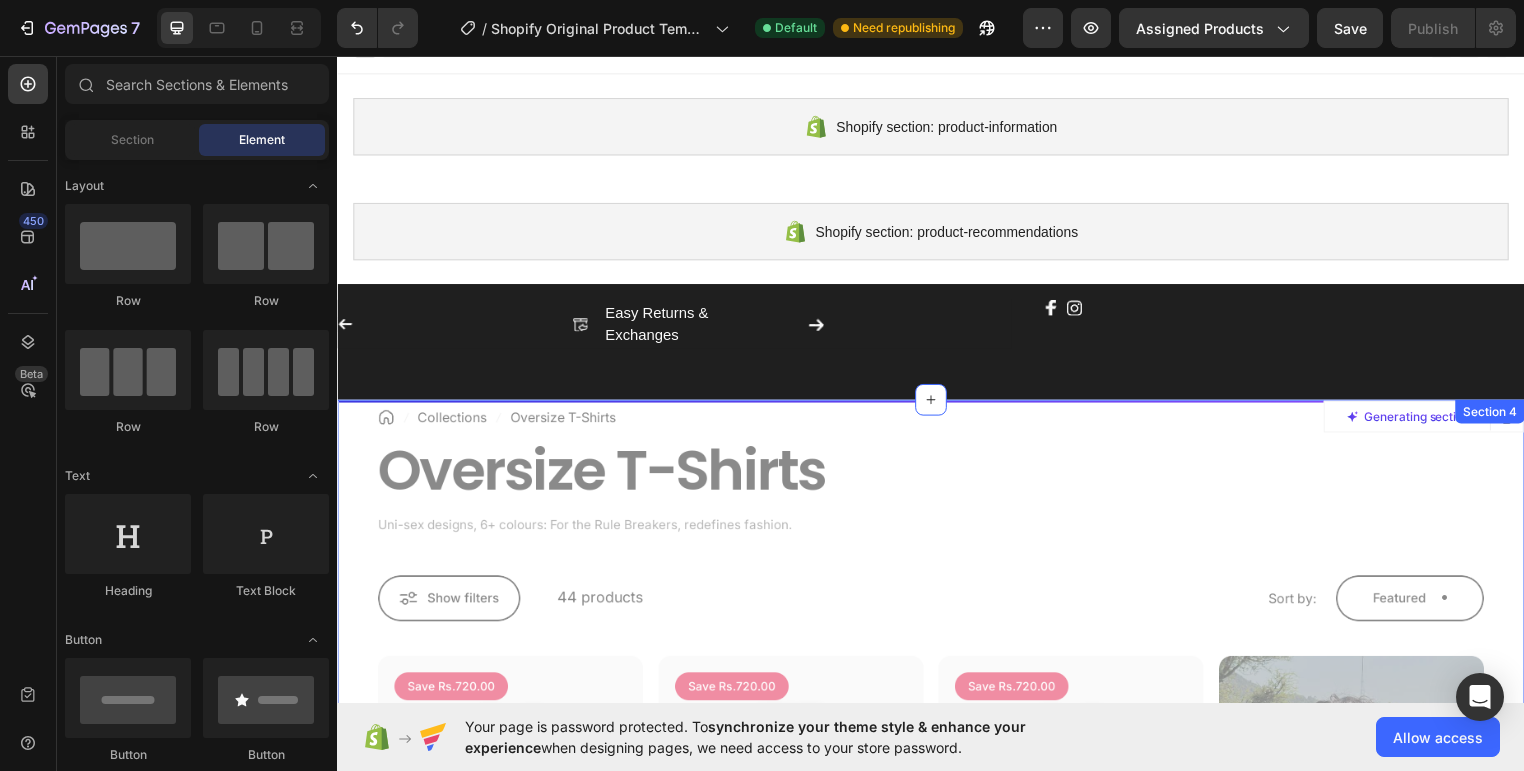 scroll, scrollTop: 0, scrollLeft: 0, axis: both 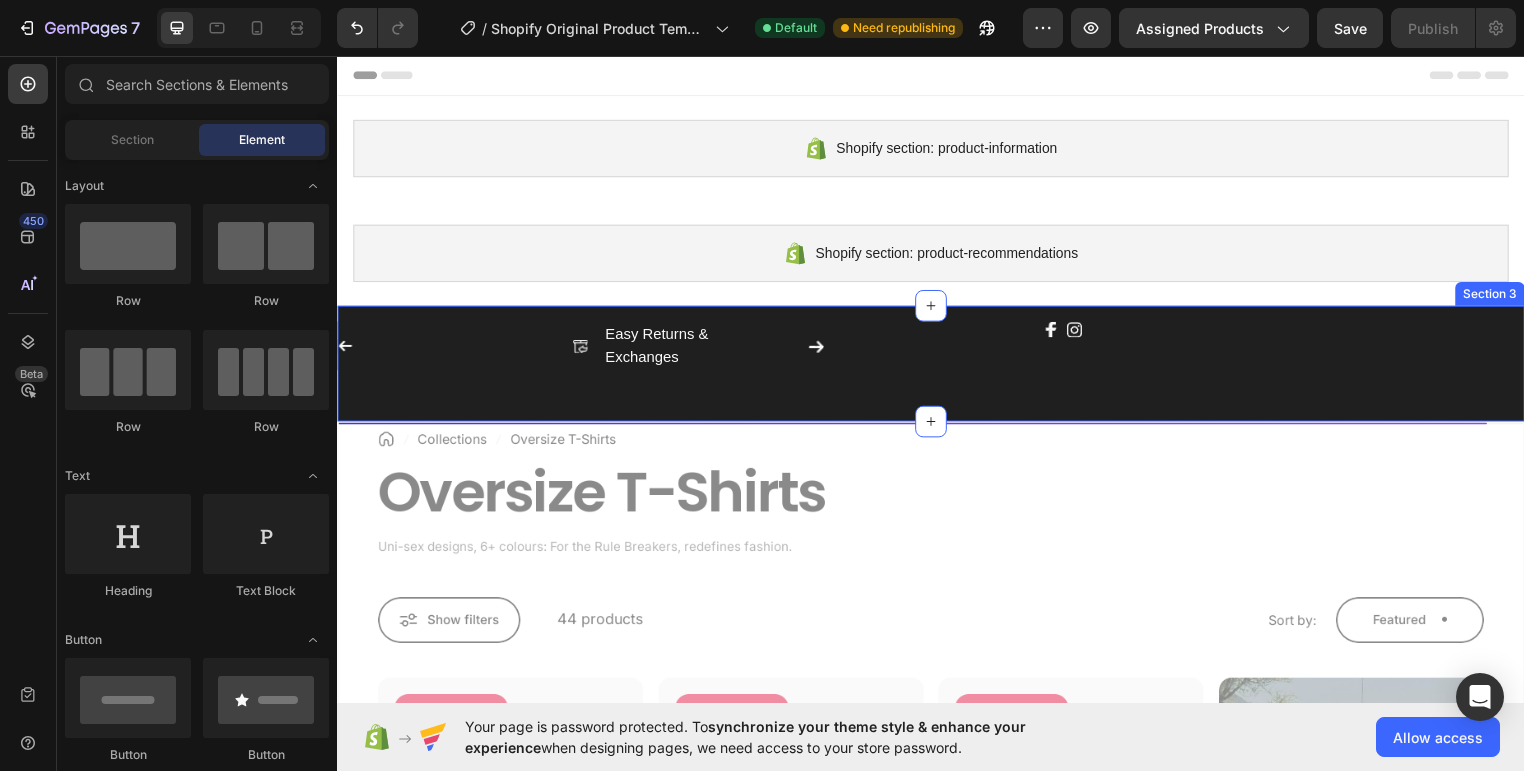 click on "Icon     Icon Easy Returns & Exchanges Text Block Advanced list     Icon Row     Icon     Icon Icon List Hoz Row Section 3" at bounding box center [937, 366] 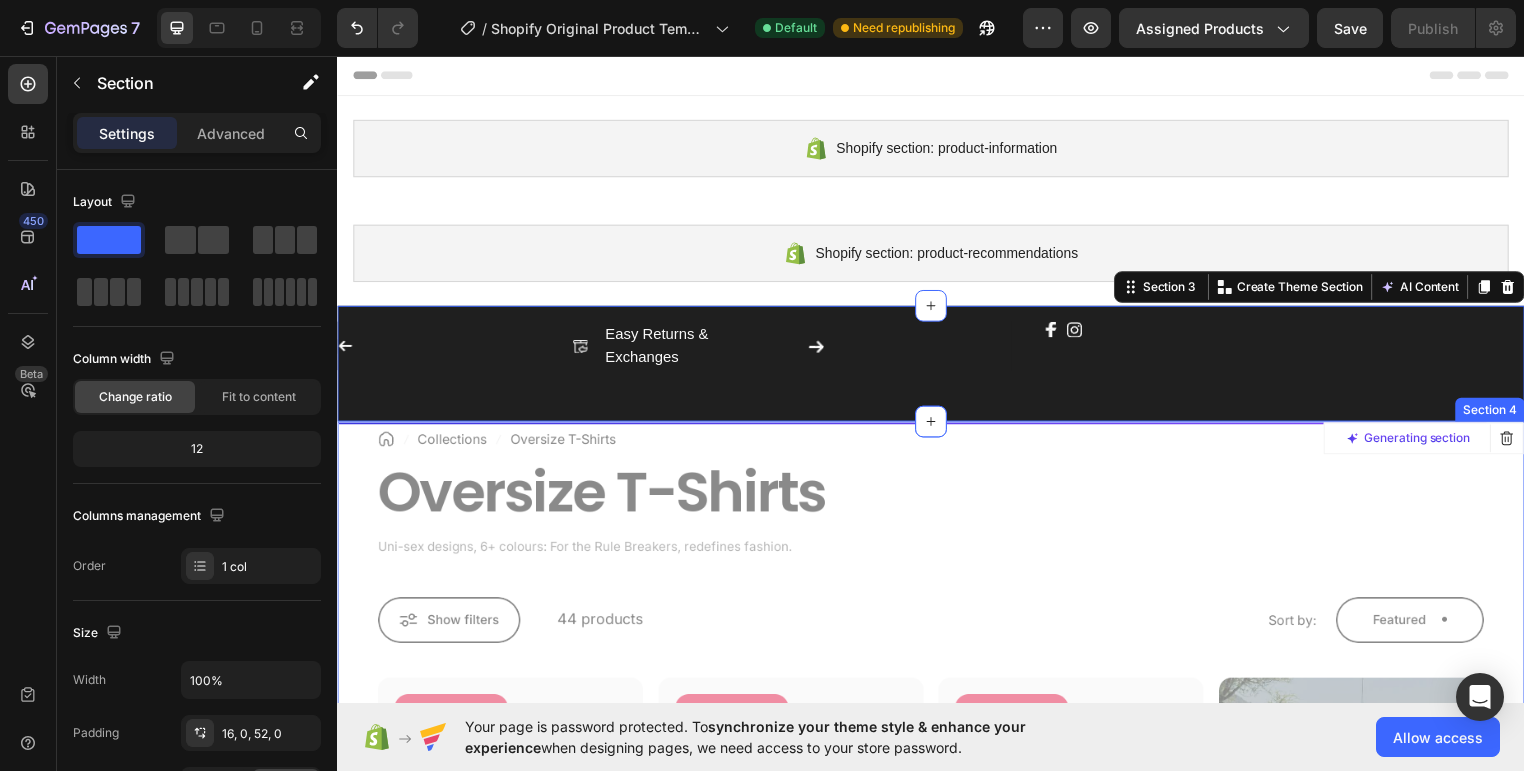 click at bounding box center (937, 3259) 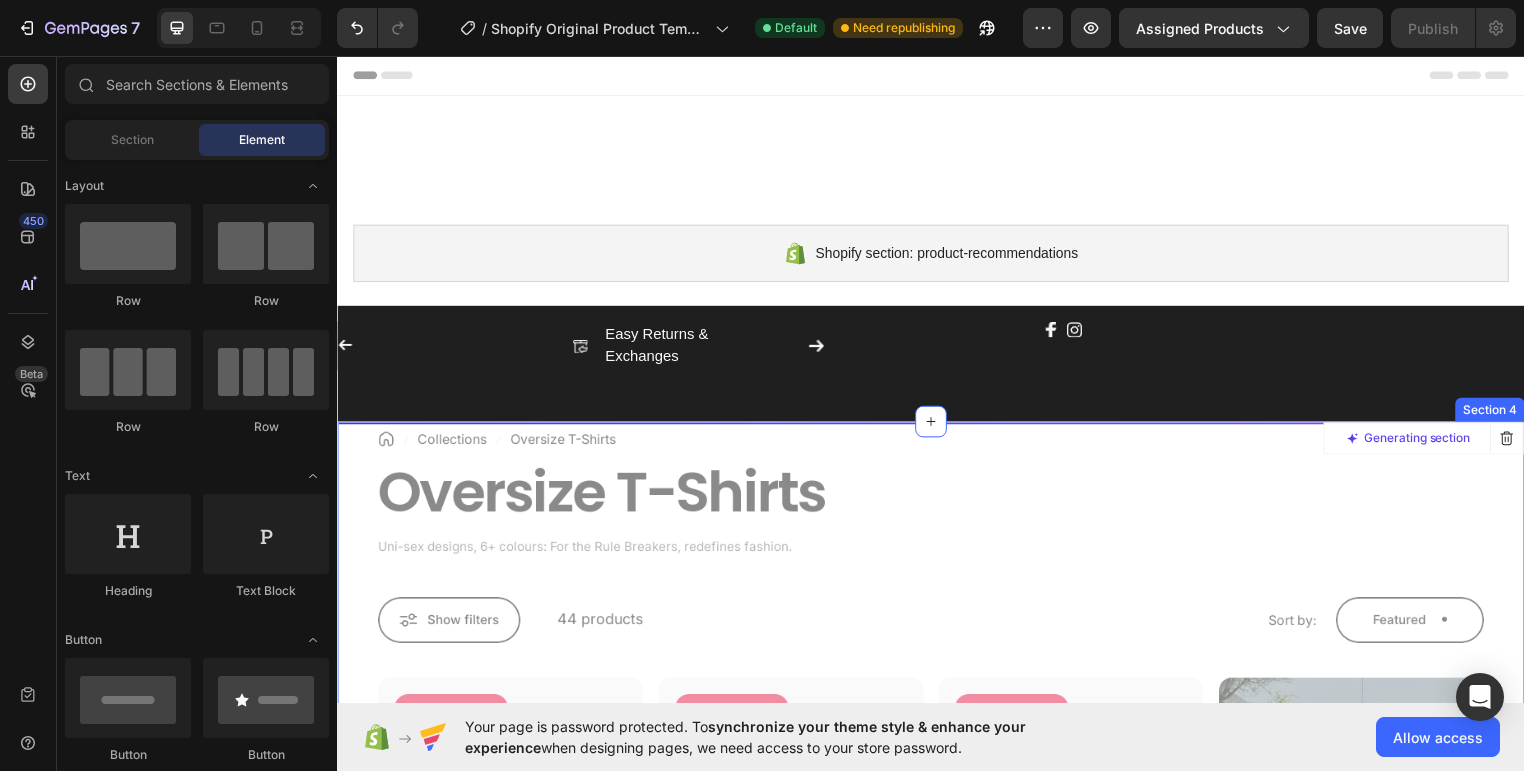 scroll, scrollTop: 200, scrollLeft: 0, axis: vertical 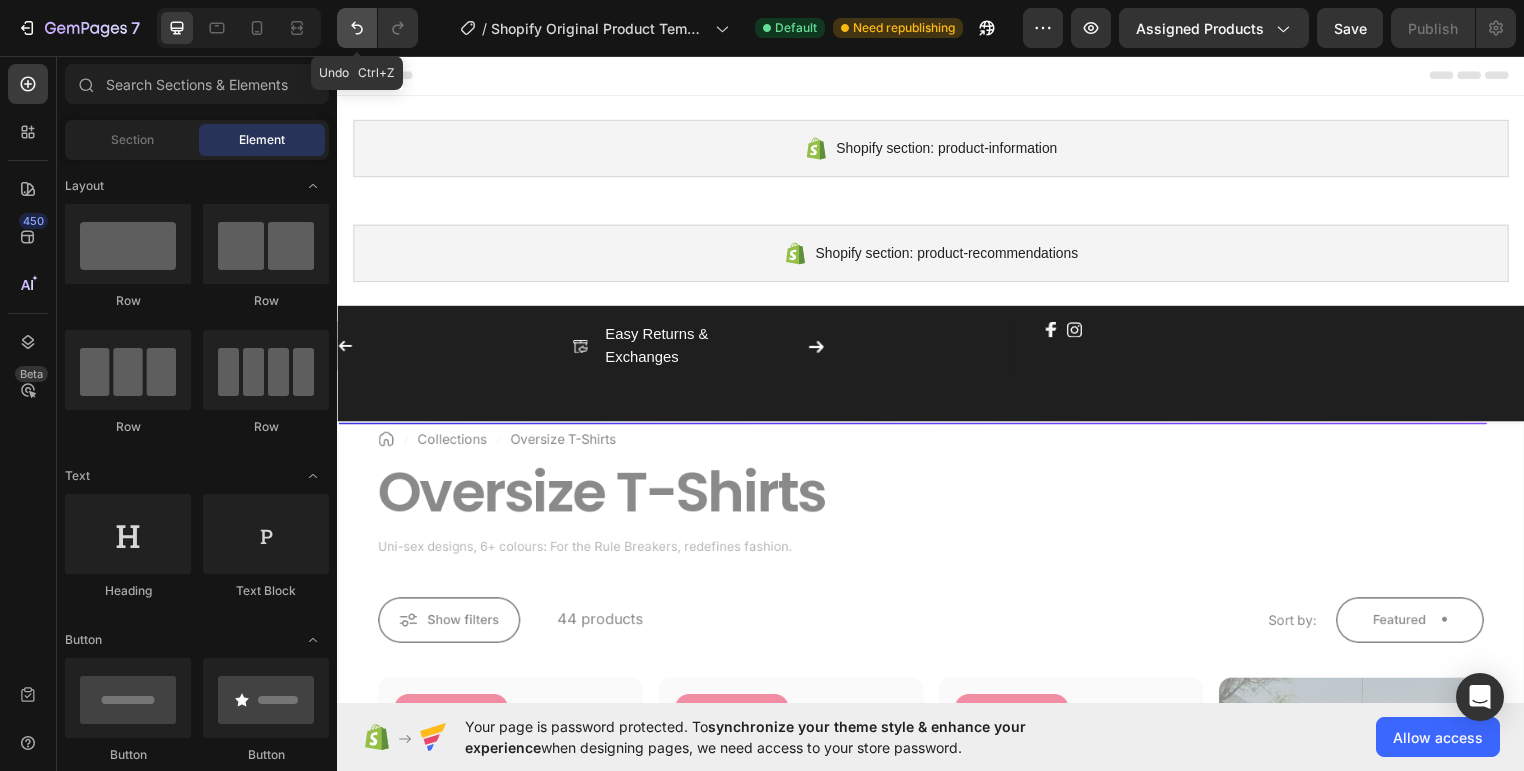 click 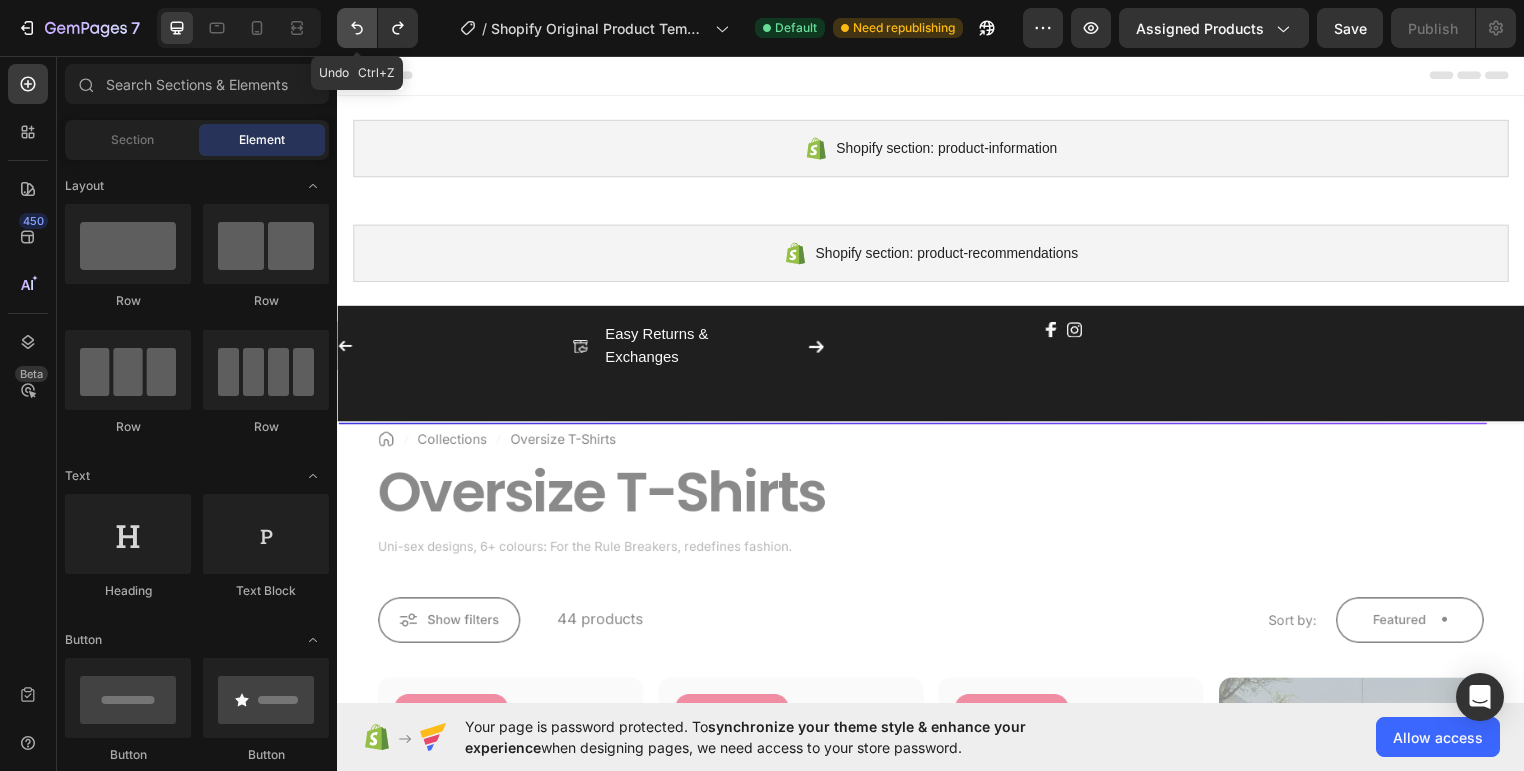 click 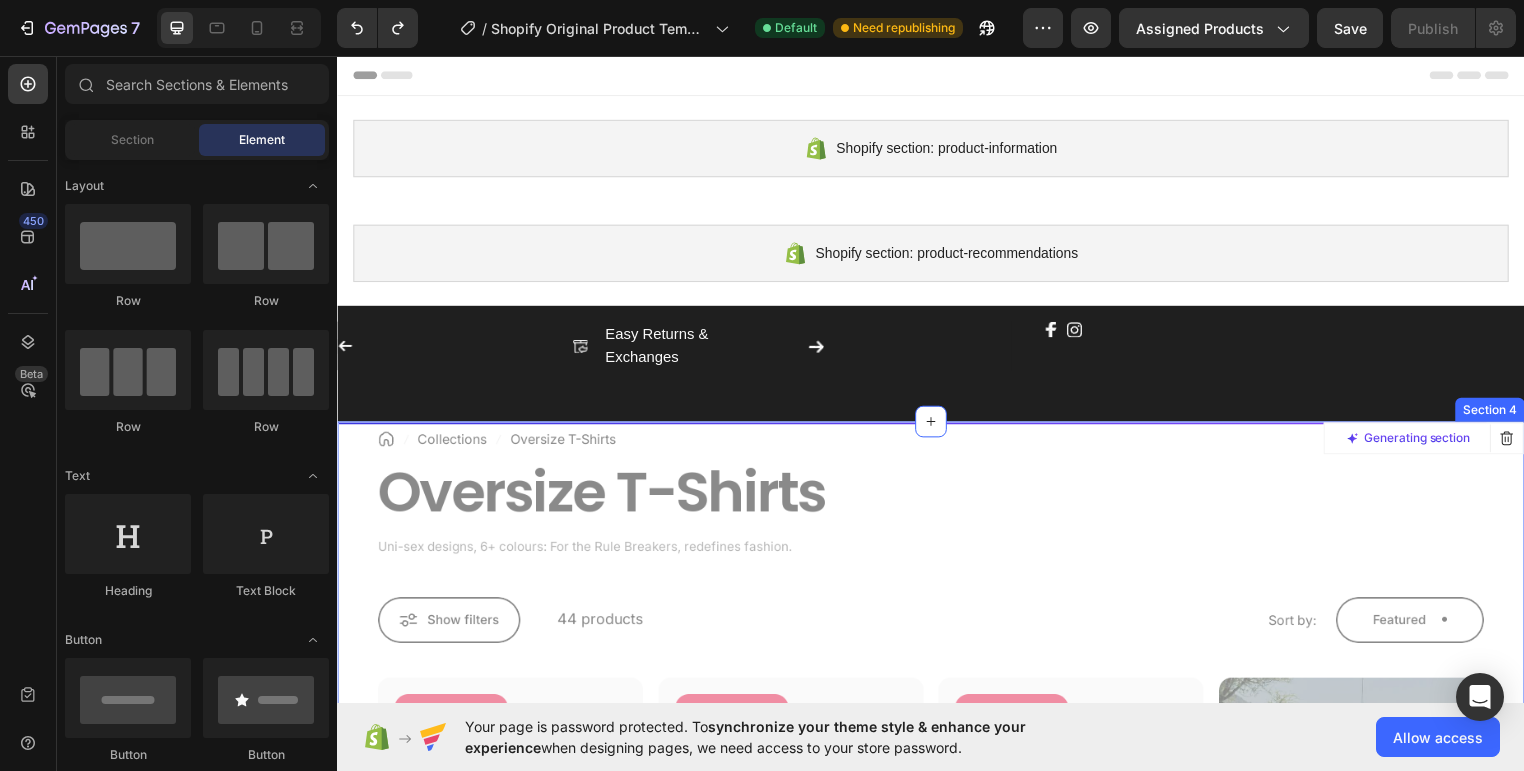 click on "Generating section" at bounding box center (1435, 442) 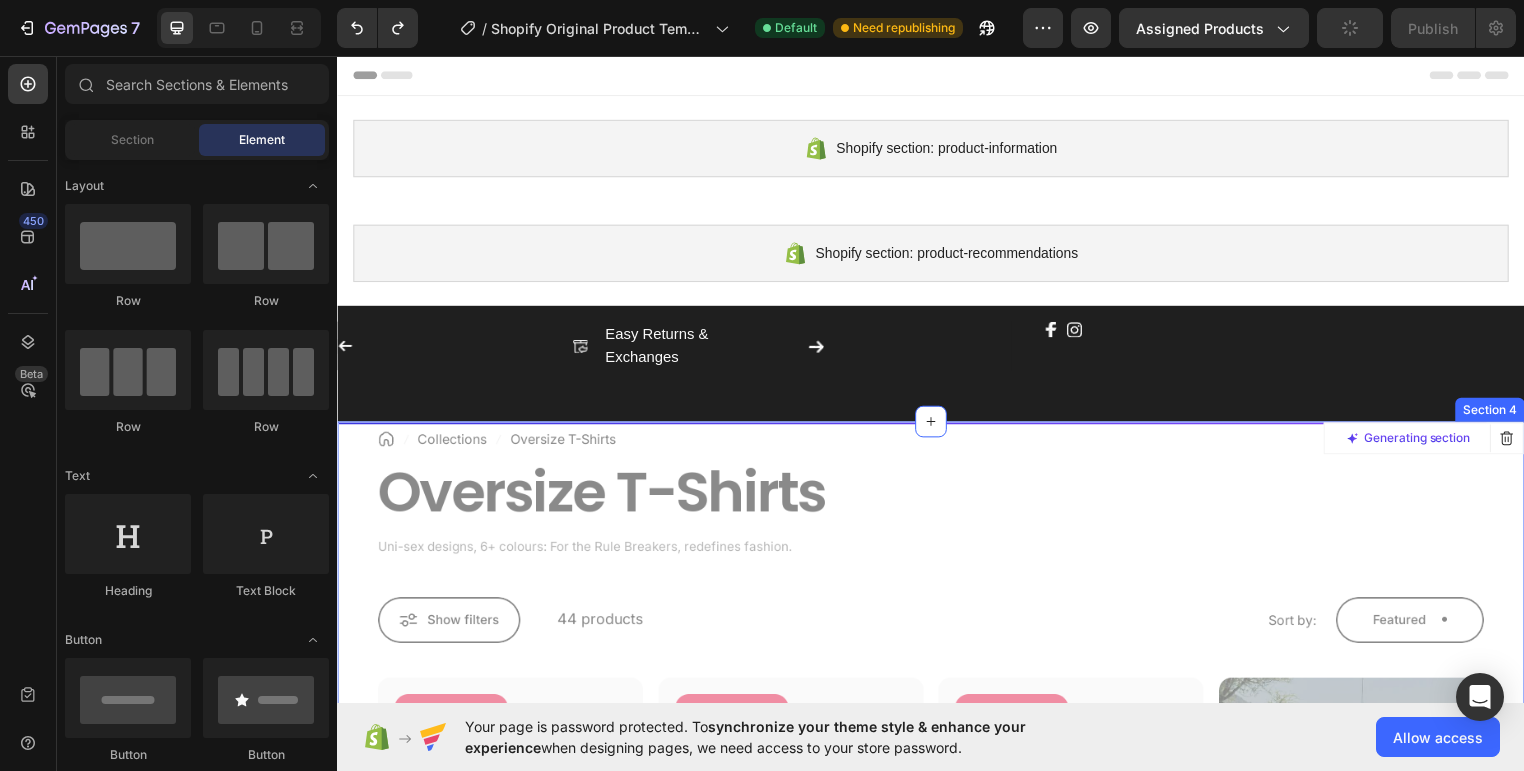 click 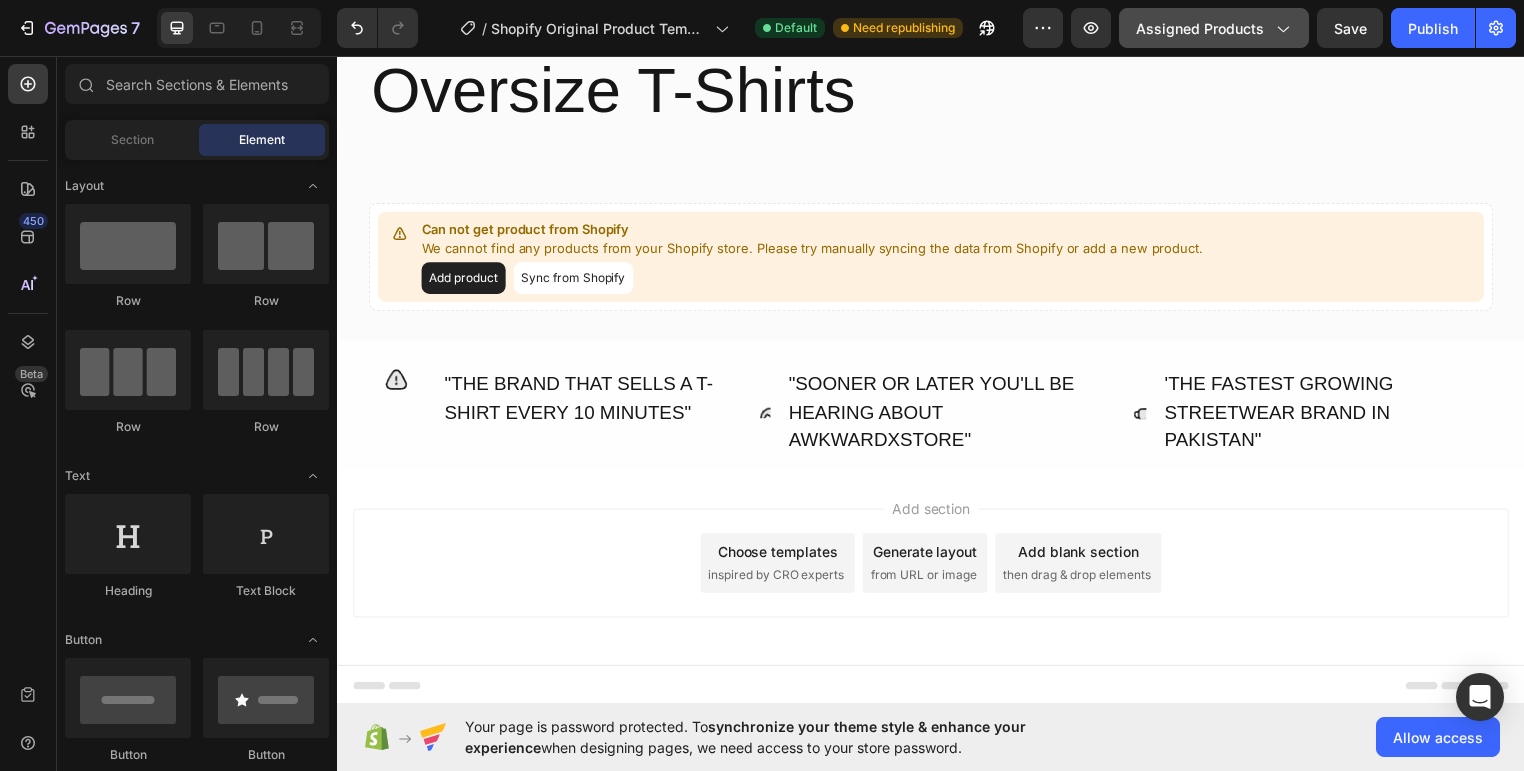 scroll, scrollTop: 0, scrollLeft: 0, axis: both 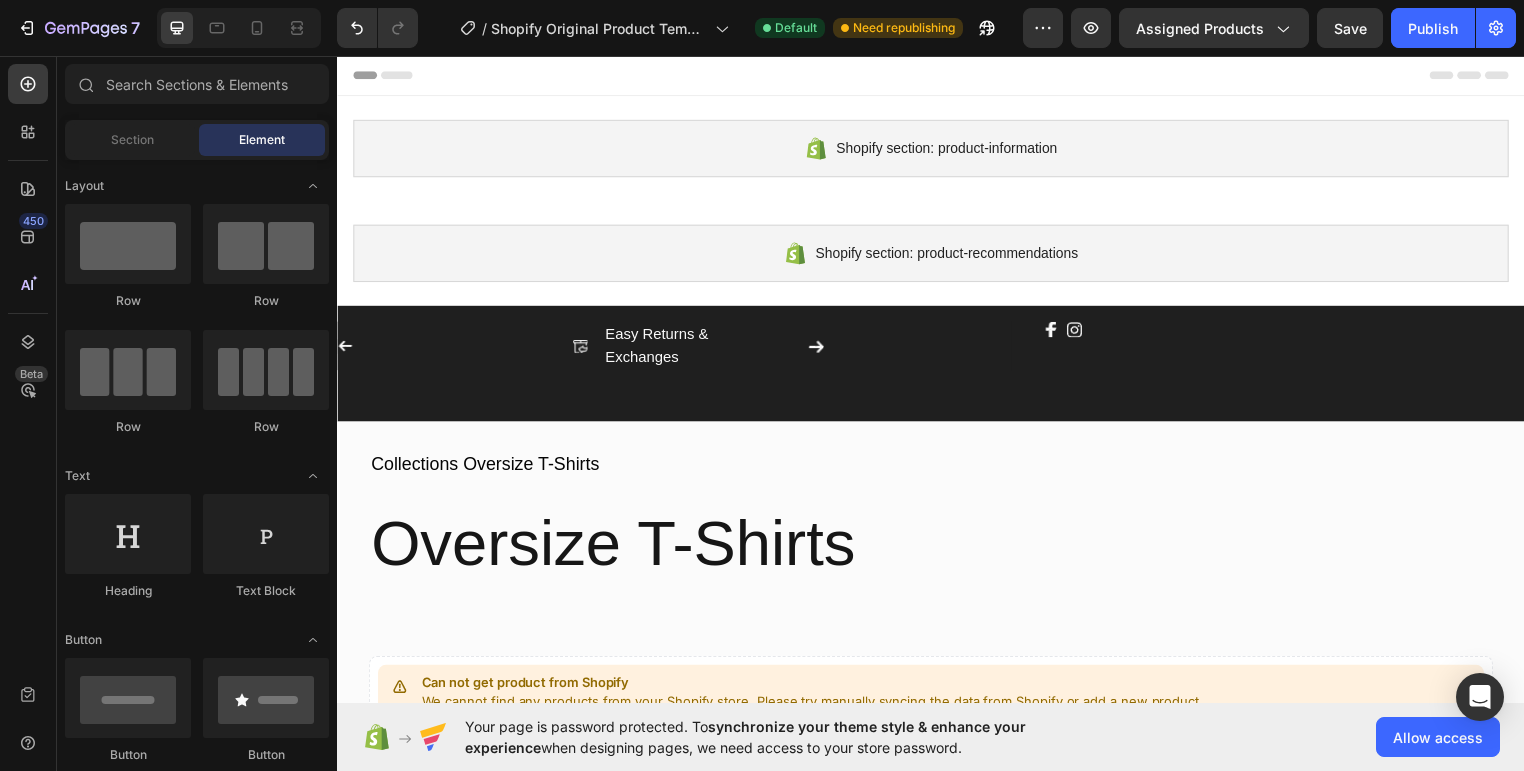 click on "450 Beta" at bounding box center (28, 413) 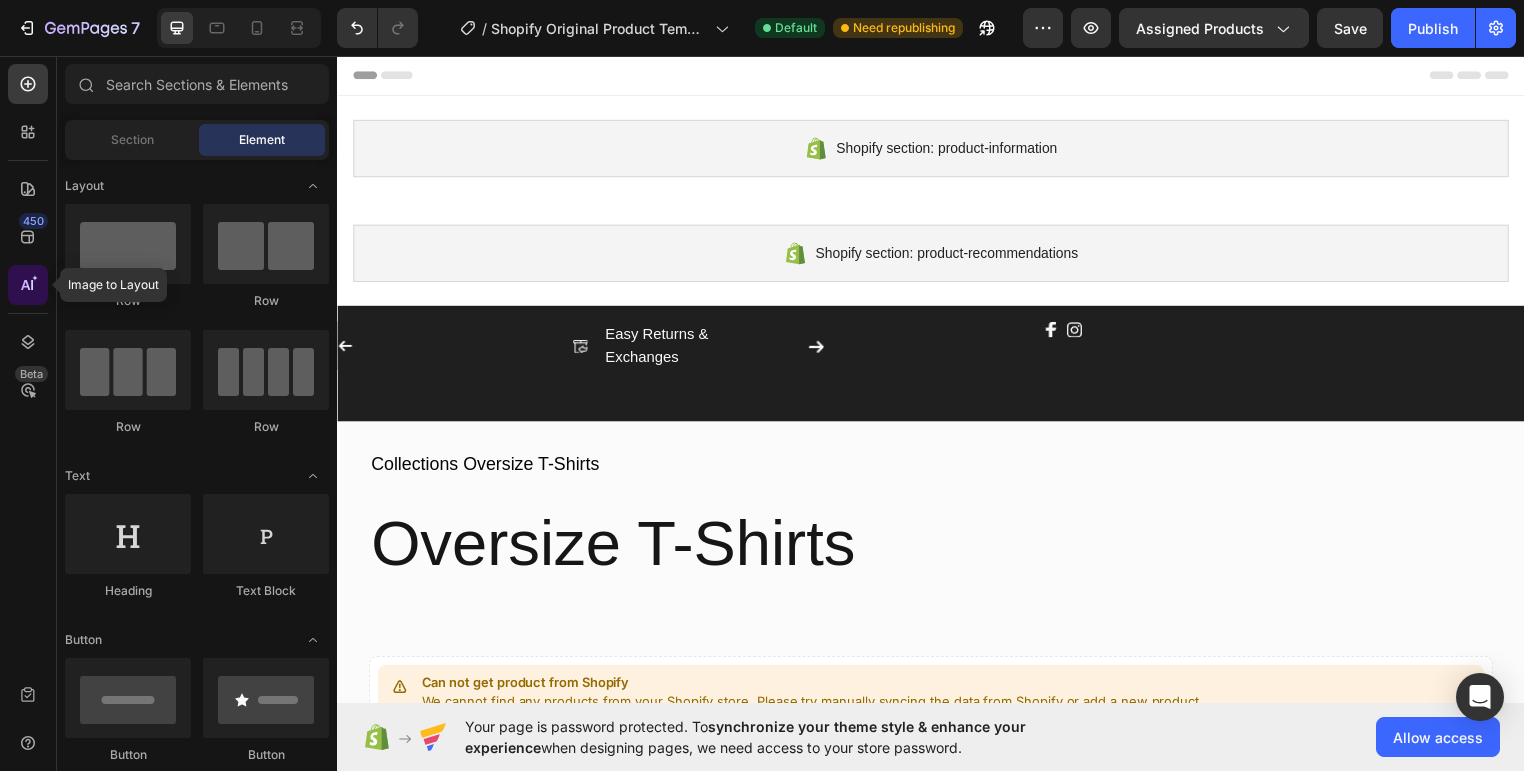 click 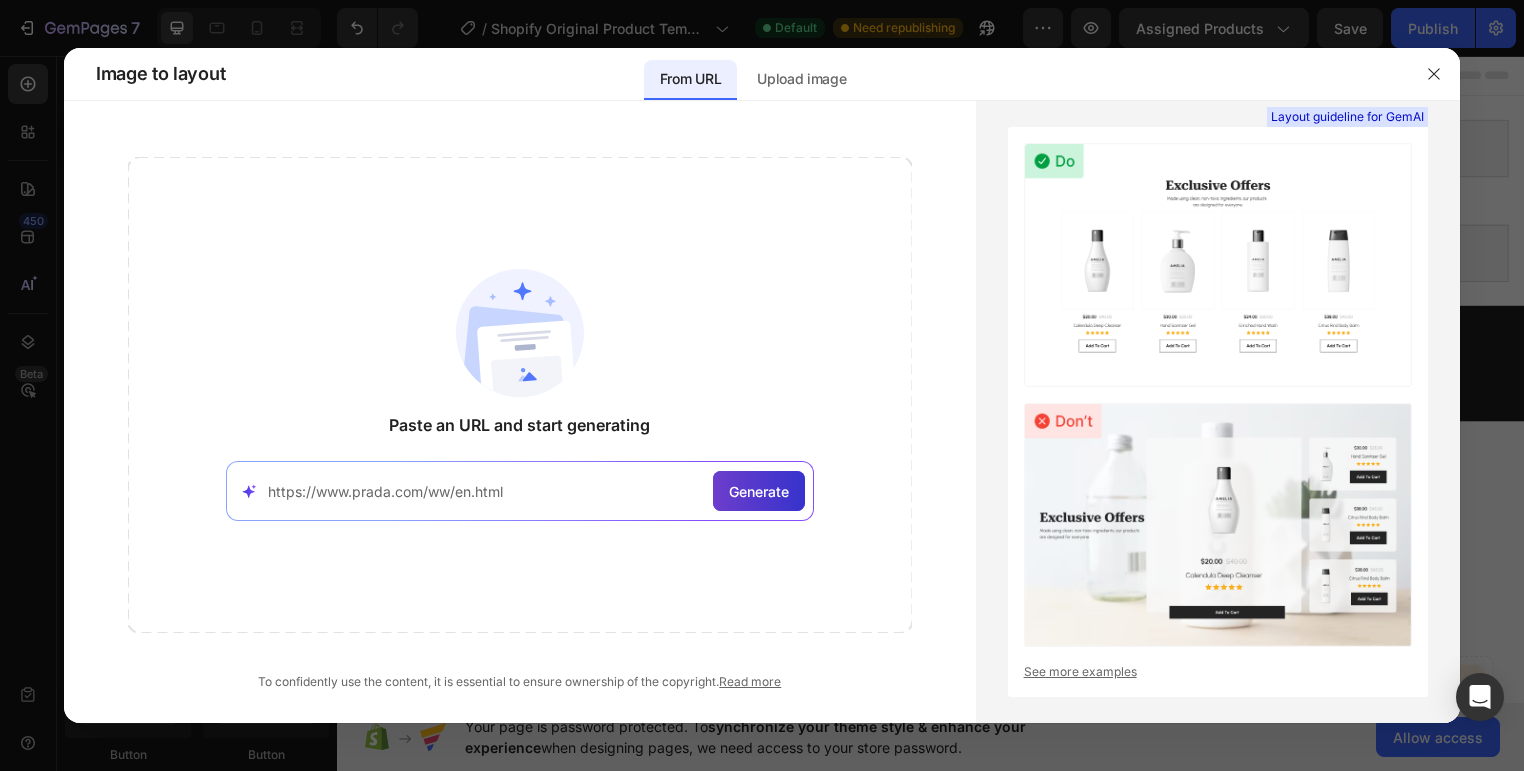 type on "https://www.prada.com/ww/en.html" 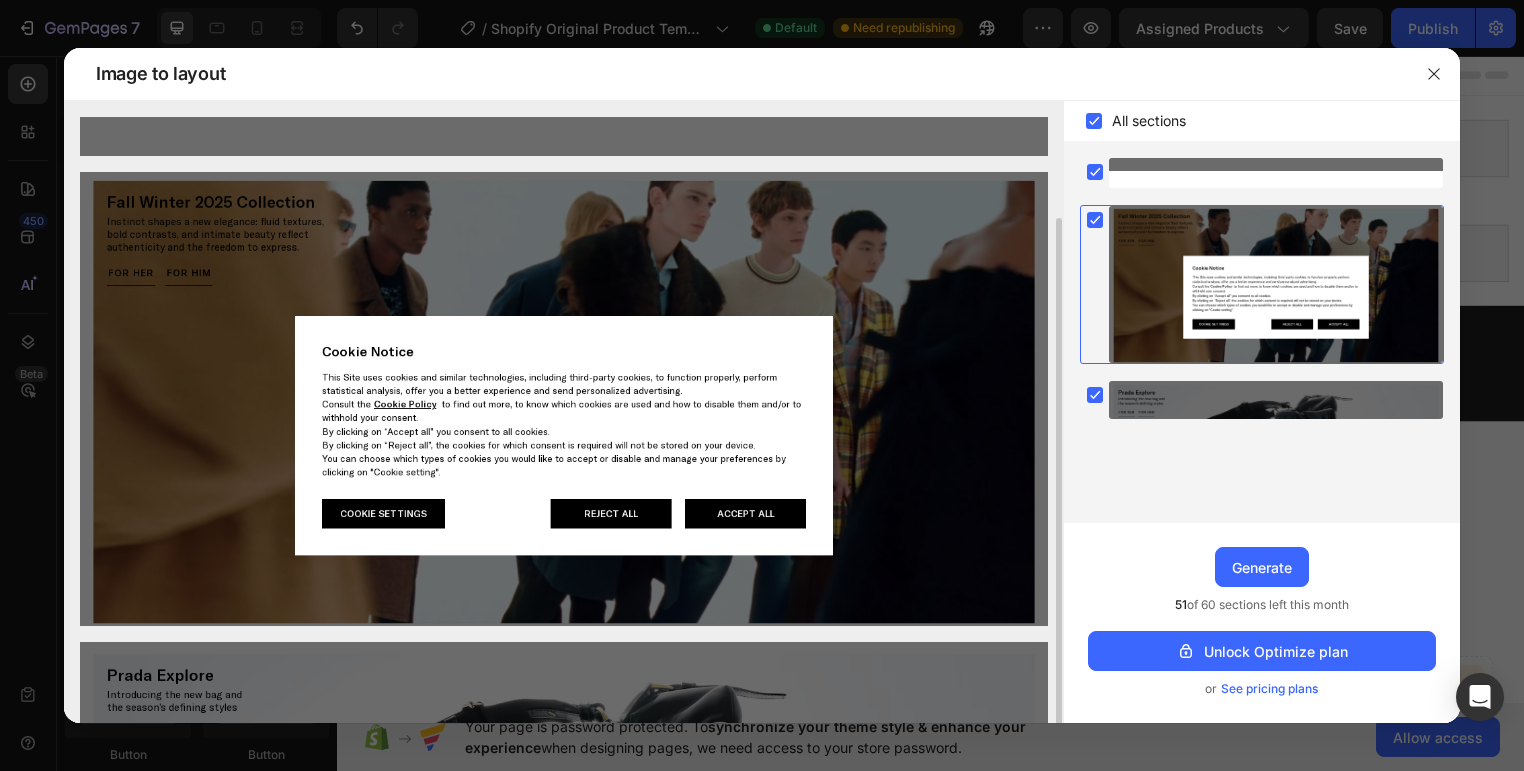 scroll, scrollTop: 61, scrollLeft: 0, axis: vertical 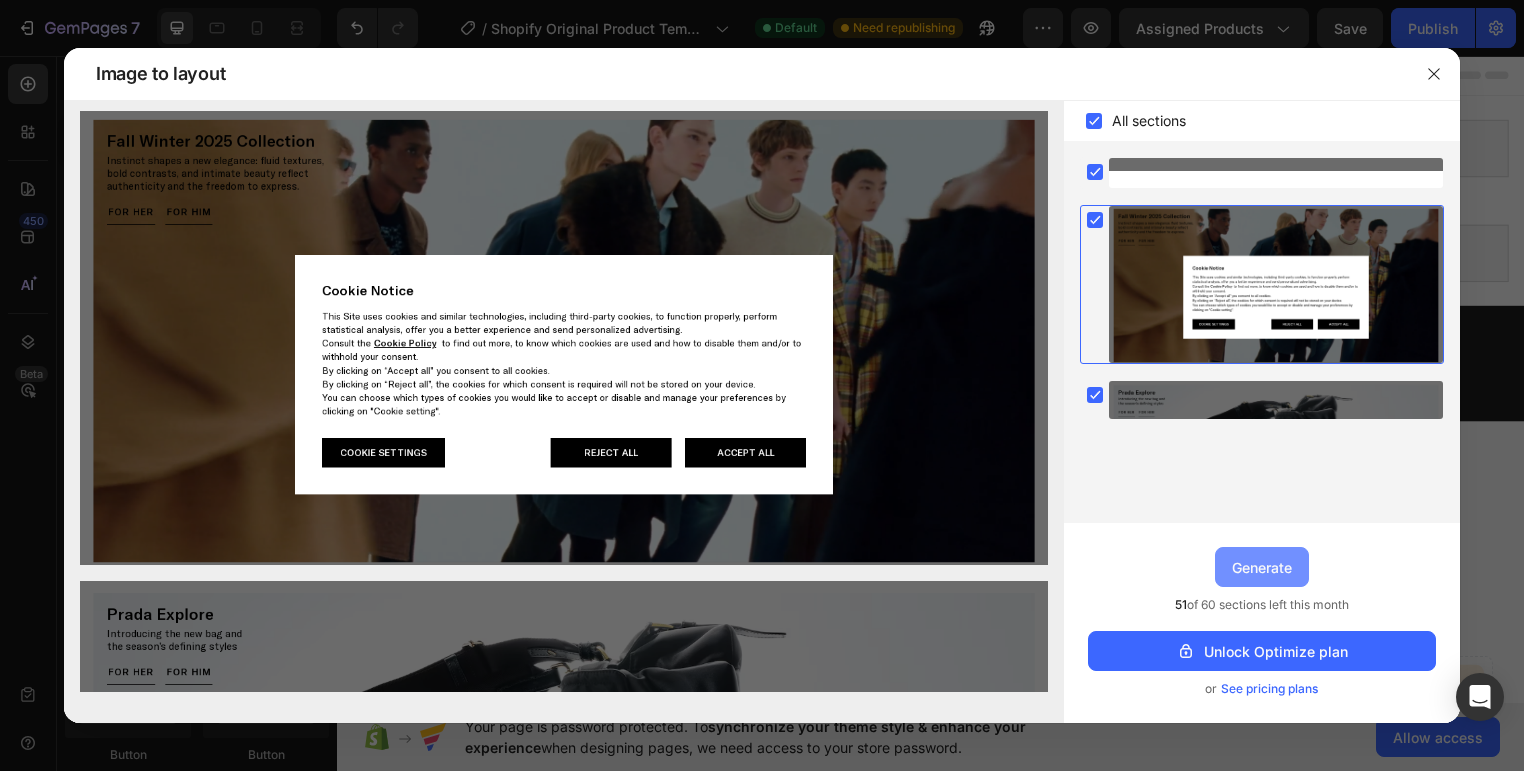 drag, startPoint x: 1250, startPoint y: 573, endPoint x: 878, endPoint y: 497, distance: 379.68408 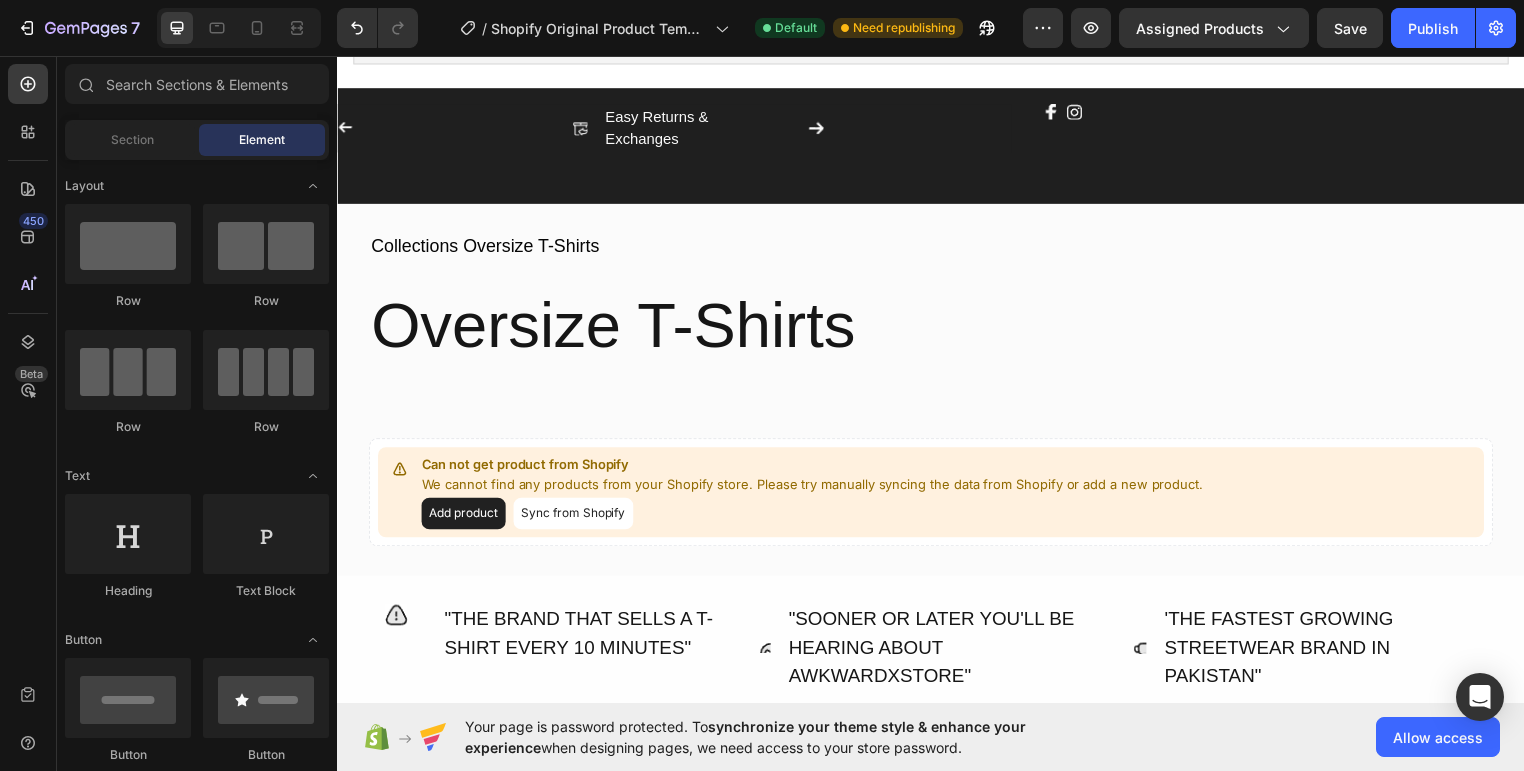 scroll, scrollTop: 200, scrollLeft: 0, axis: vertical 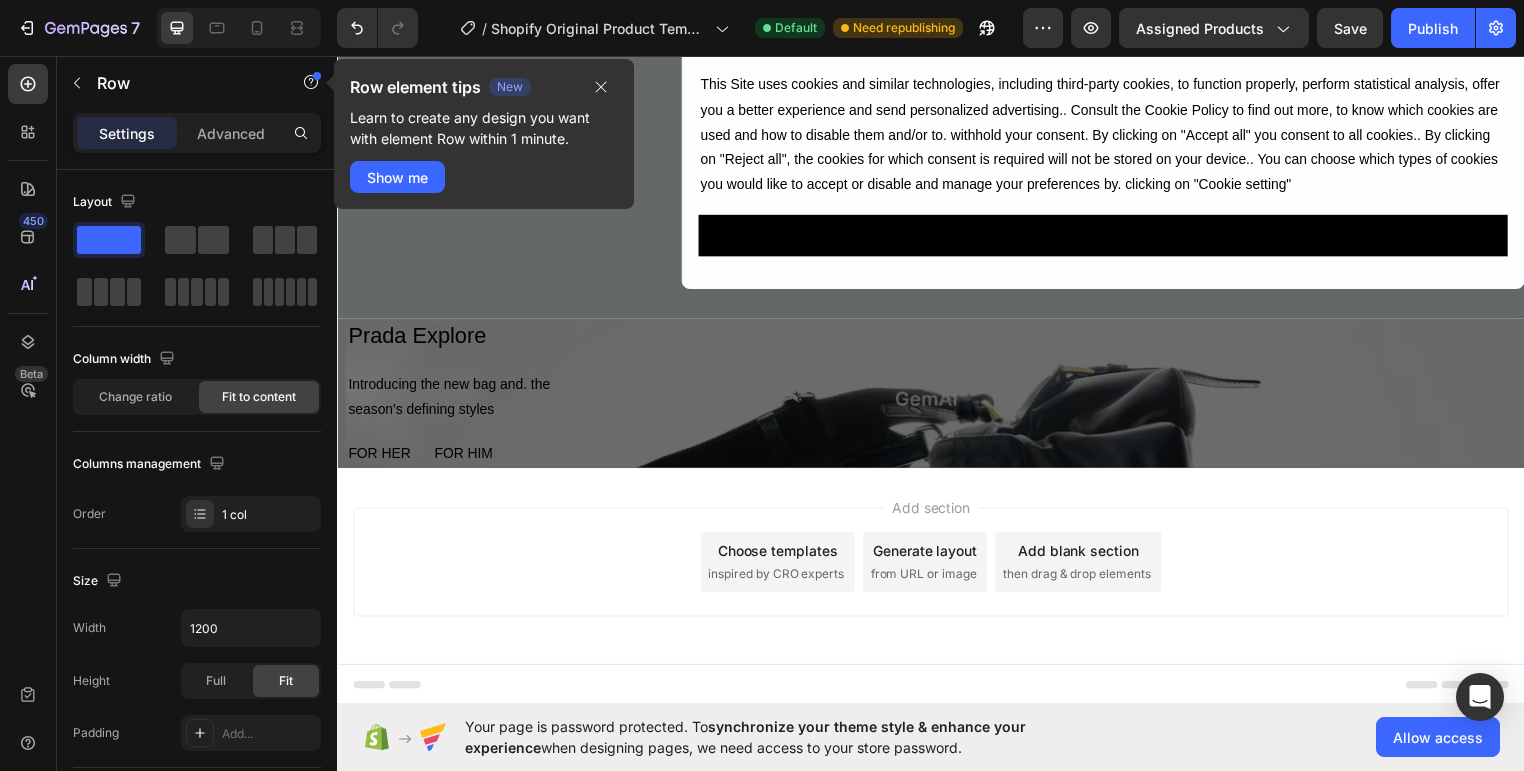 click on "Row element tips New Learn to create any design you want with element Row within 1 minute. Show me" at bounding box center [484, 134] 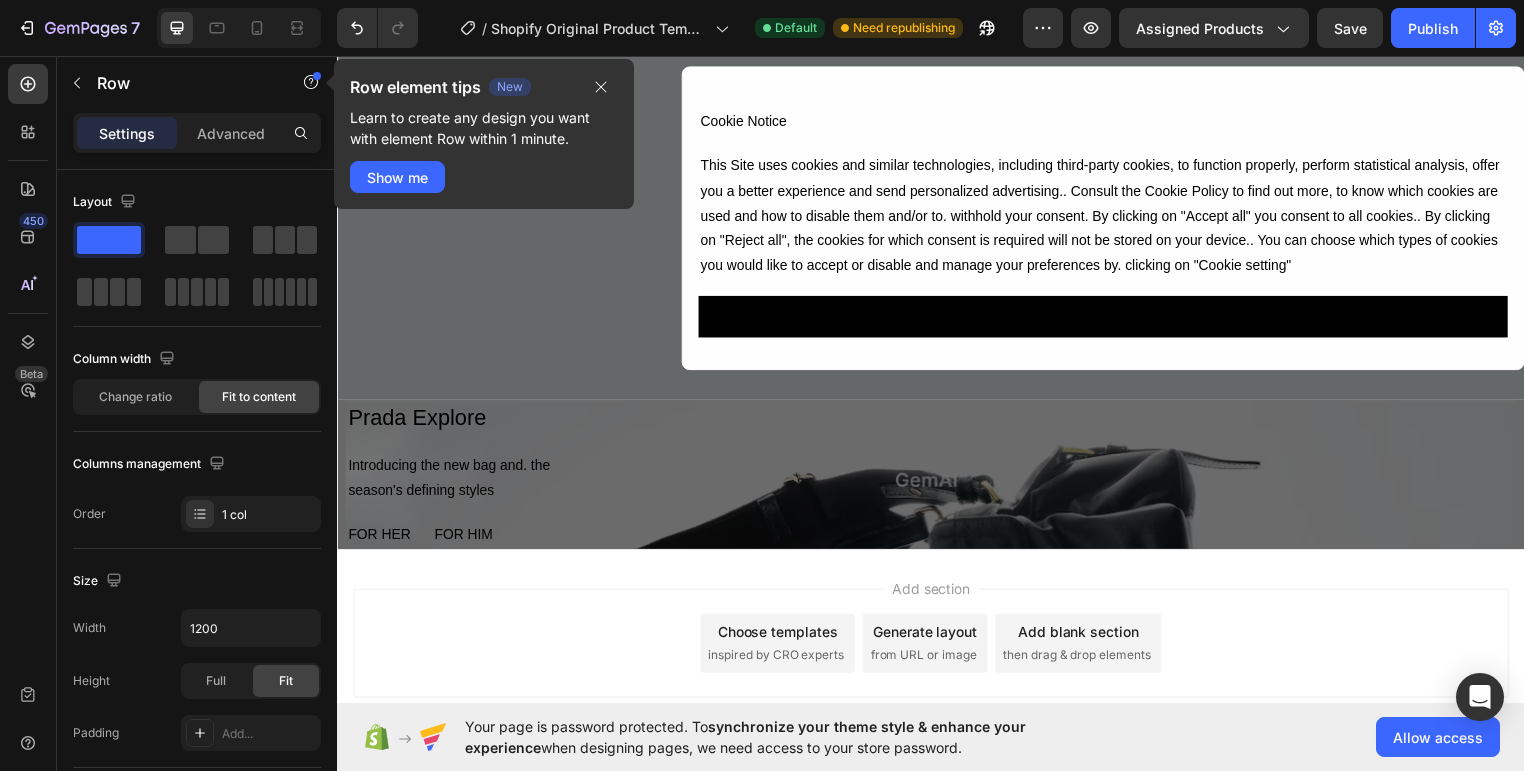 scroll, scrollTop: 1035, scrollLeft: 0, axis: vertical 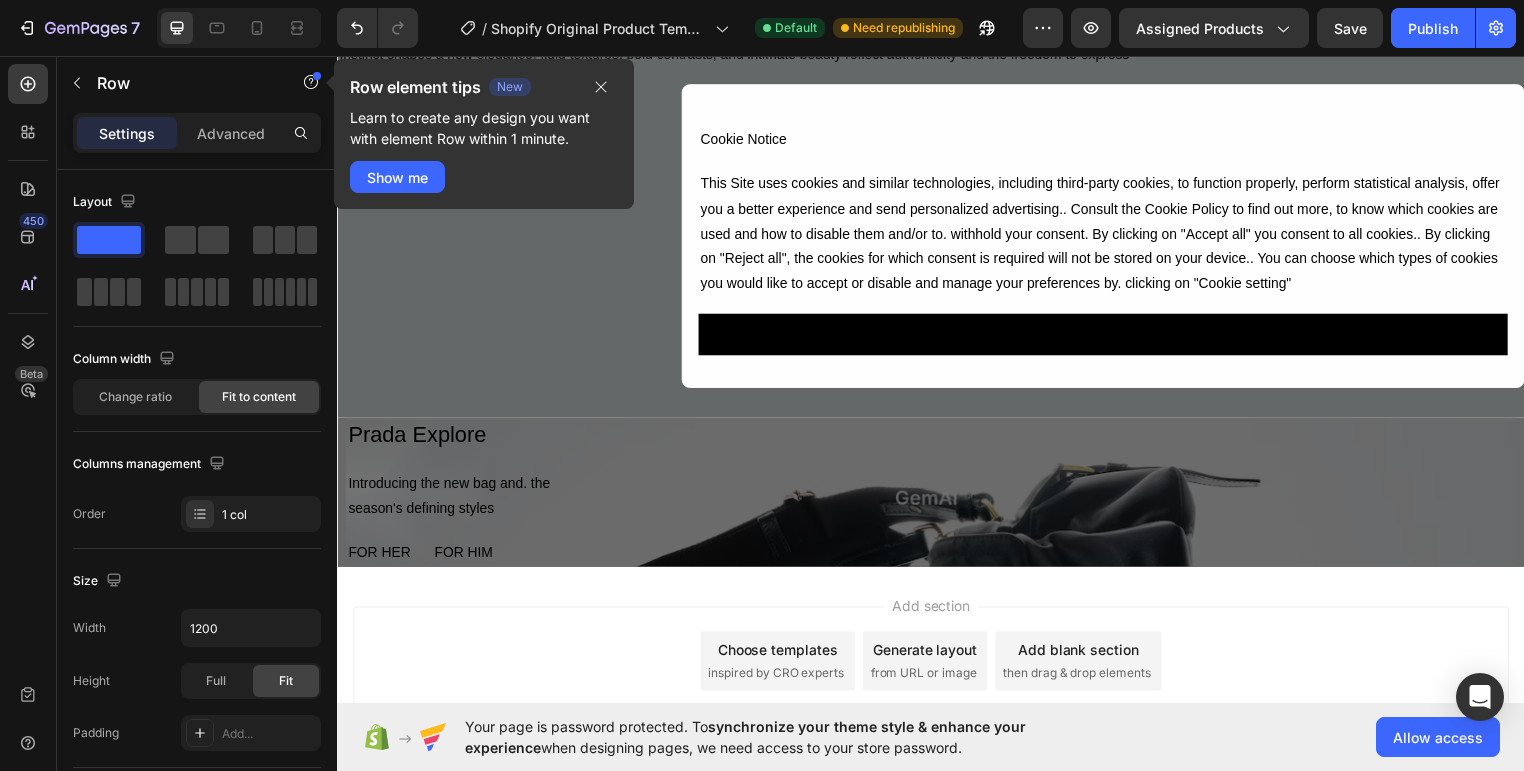 click on "Row element tips New Learn to create any design you want with element Row within 1 minute." at bounding box center [484, 112] 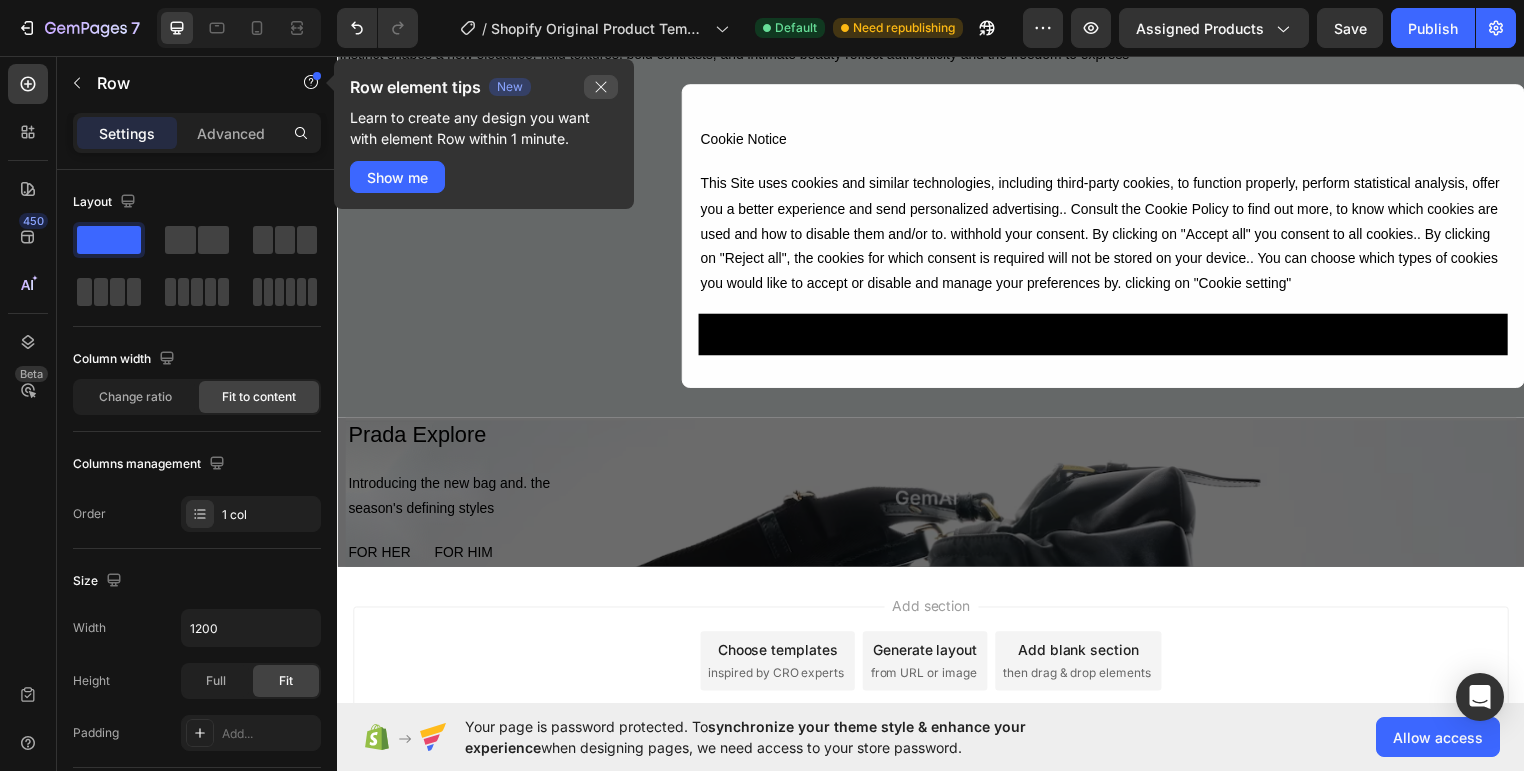 click 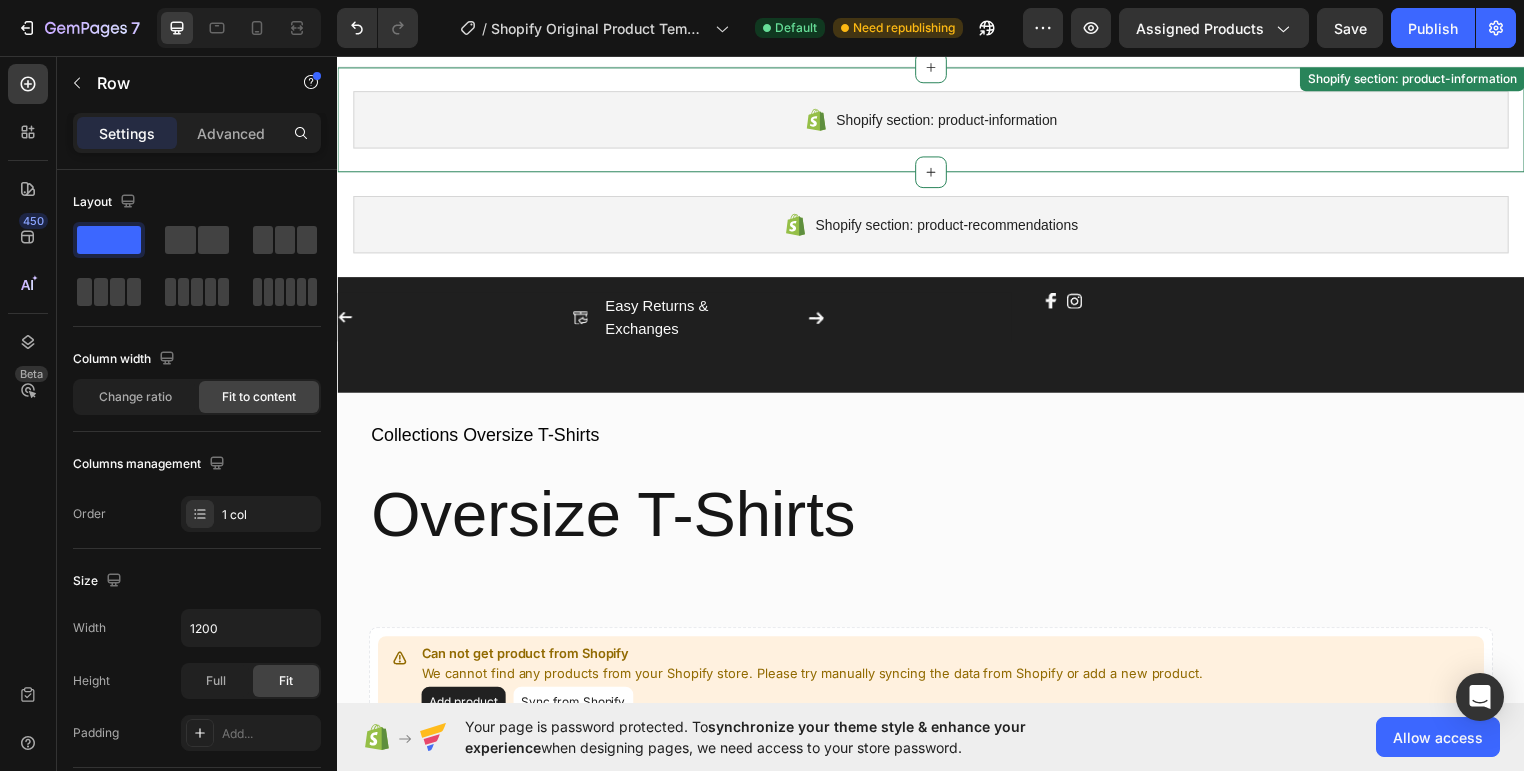 scroll, scrollTop: 0, scrollLeft: 0, axis: both 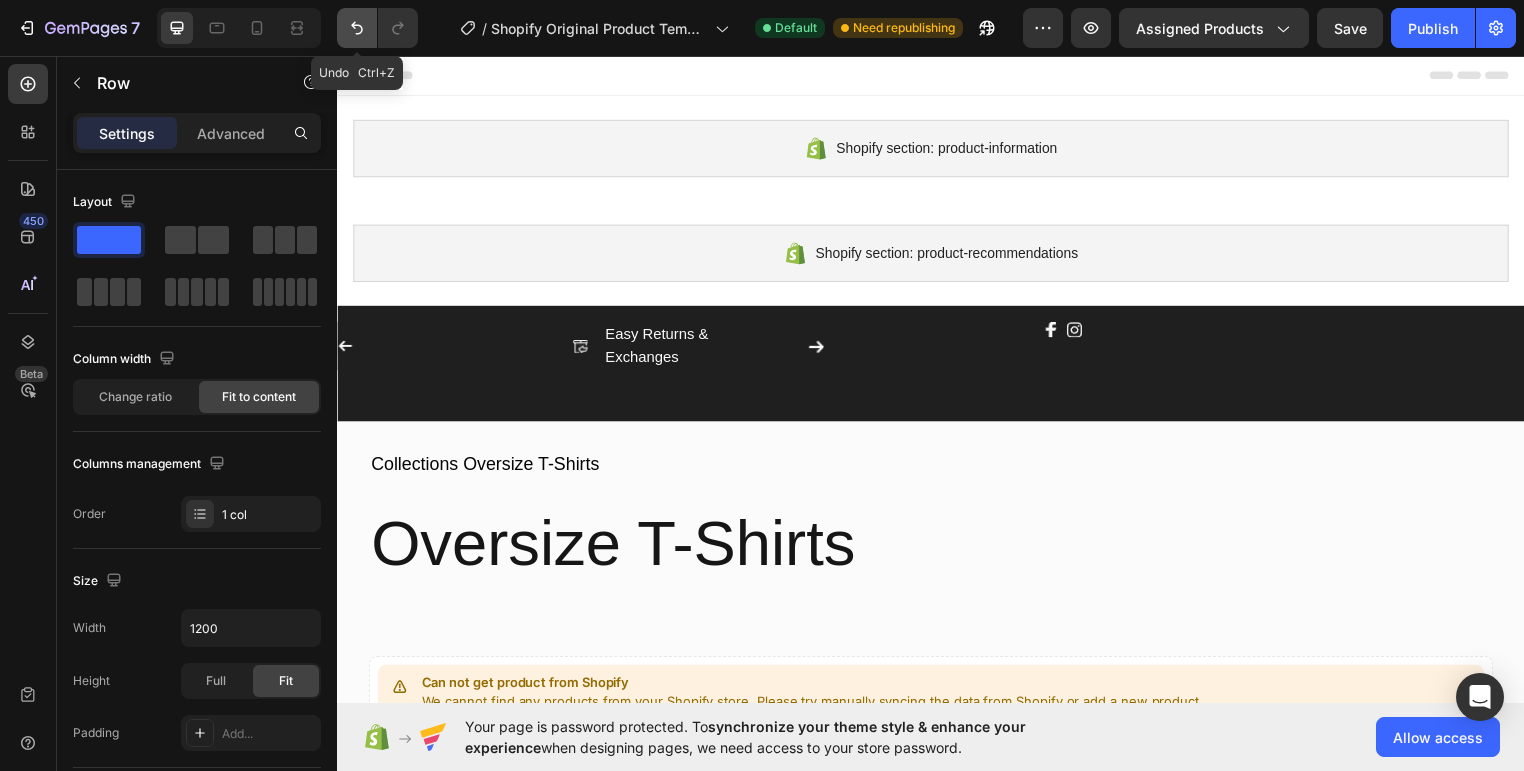 click 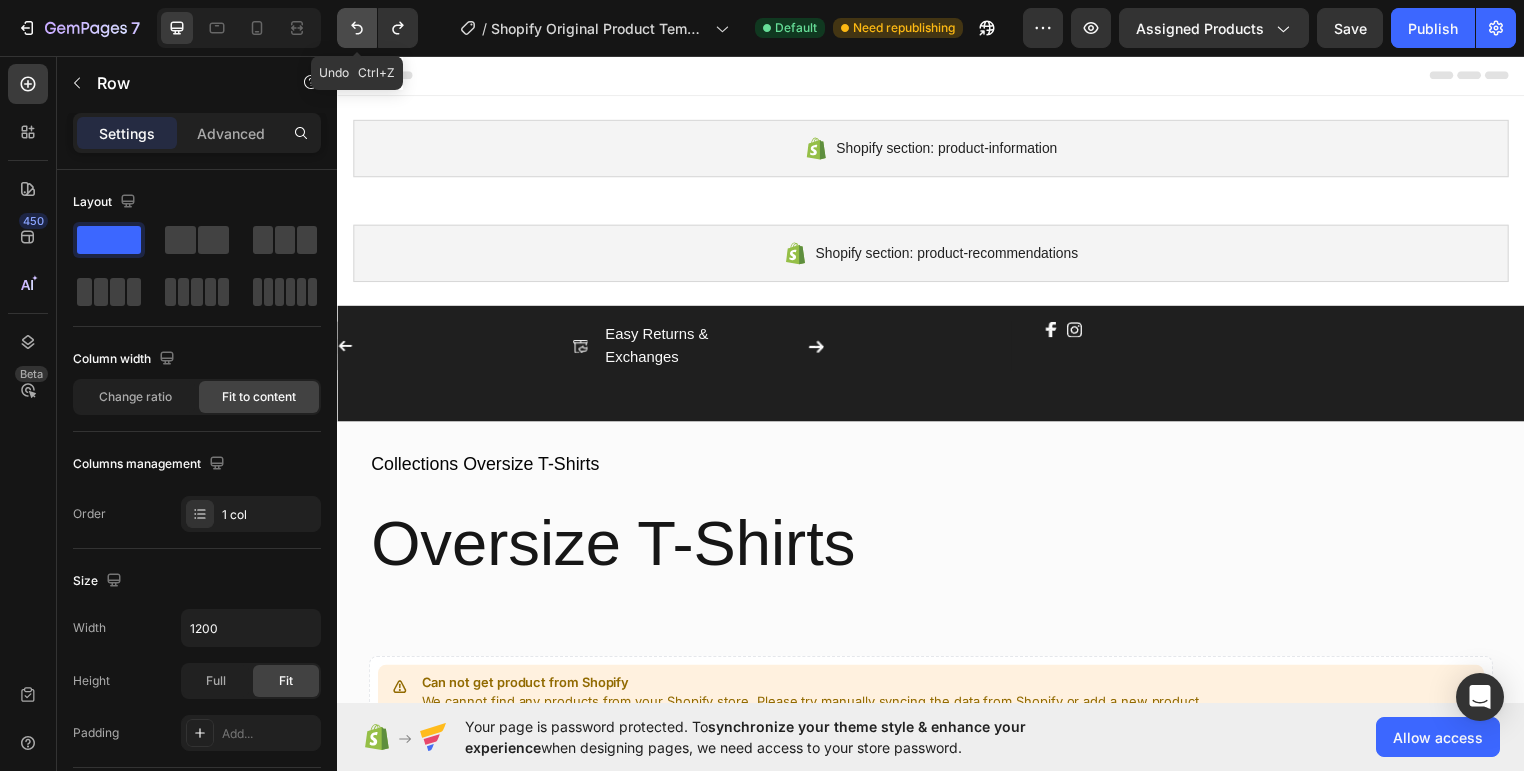click 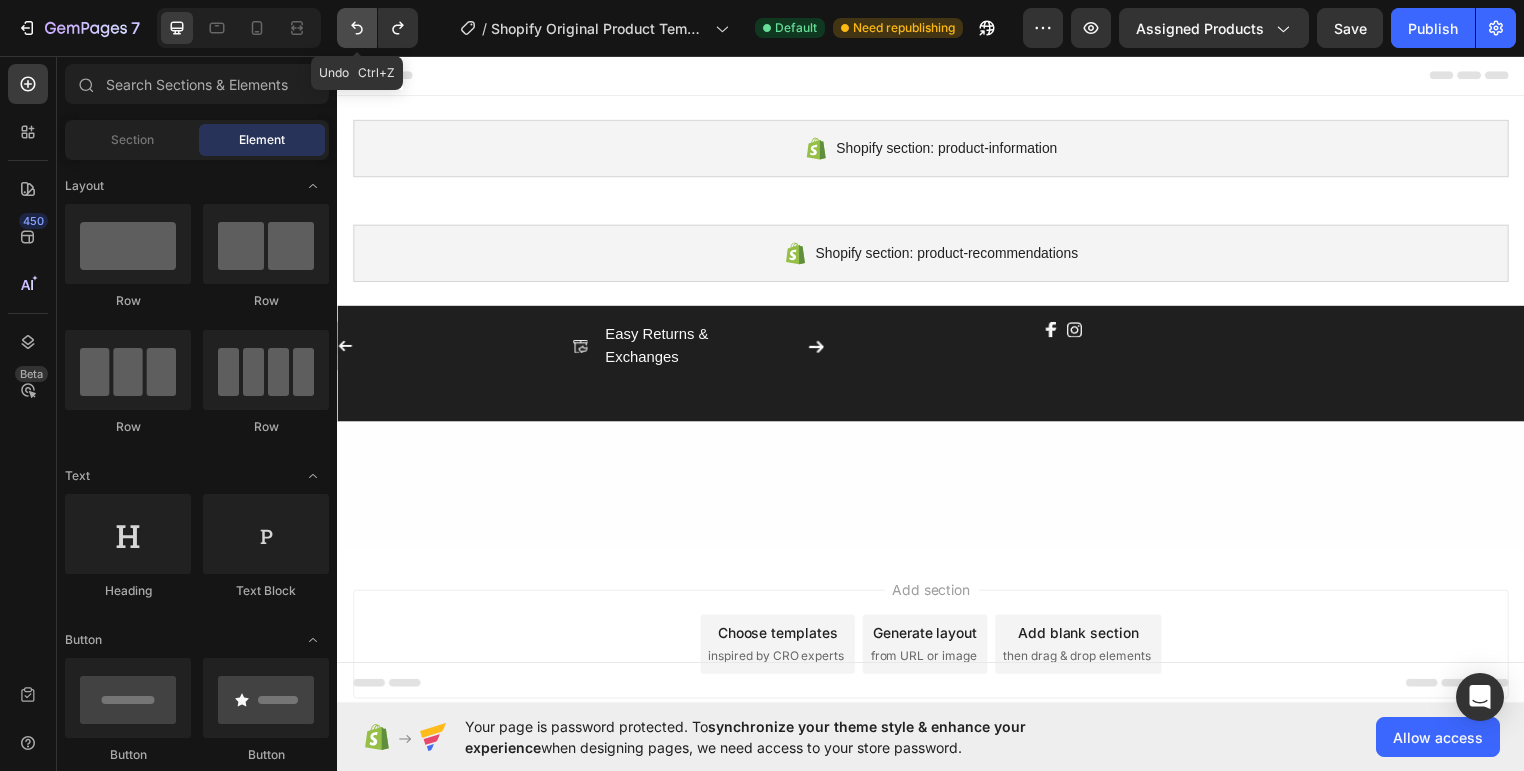 click 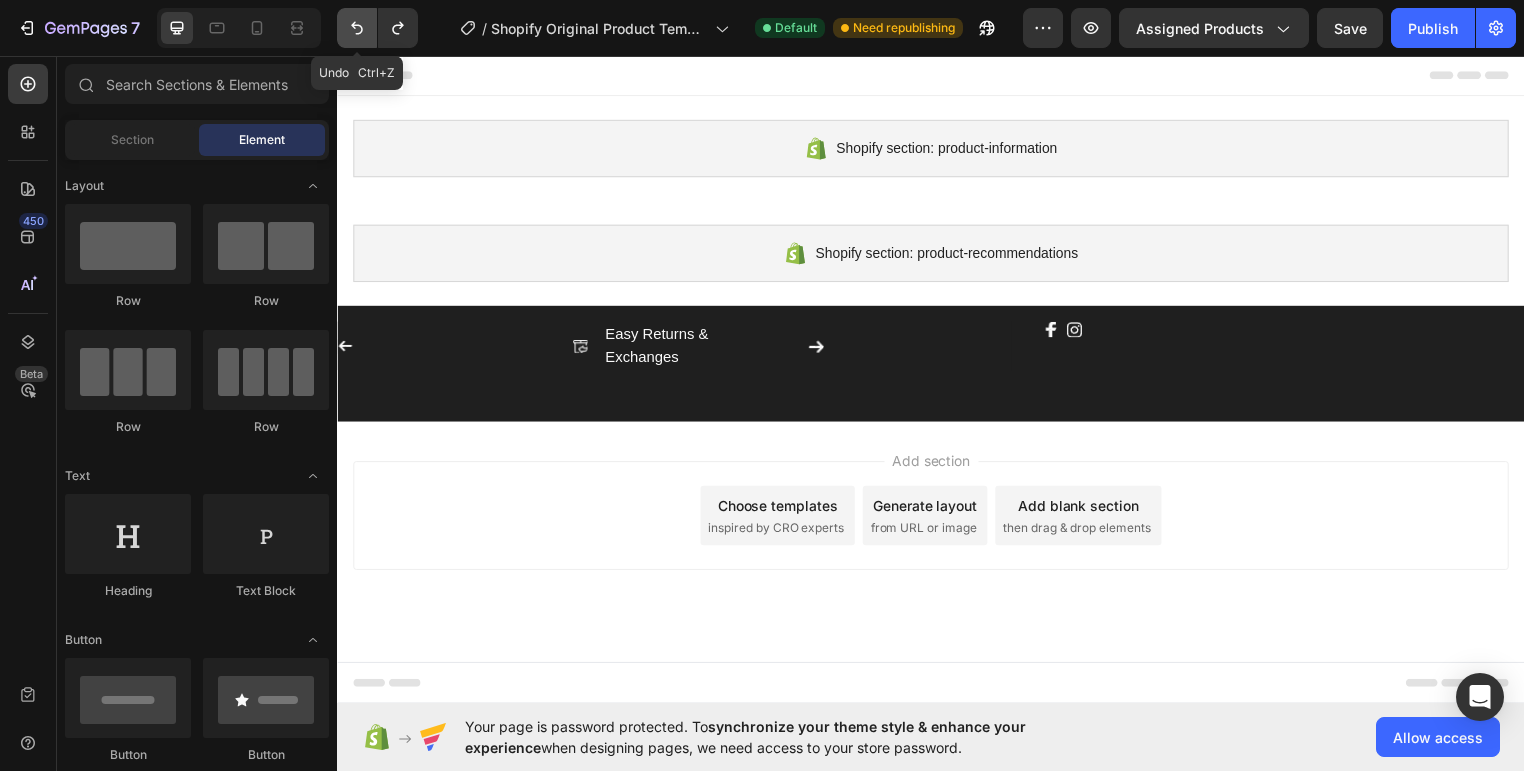 click 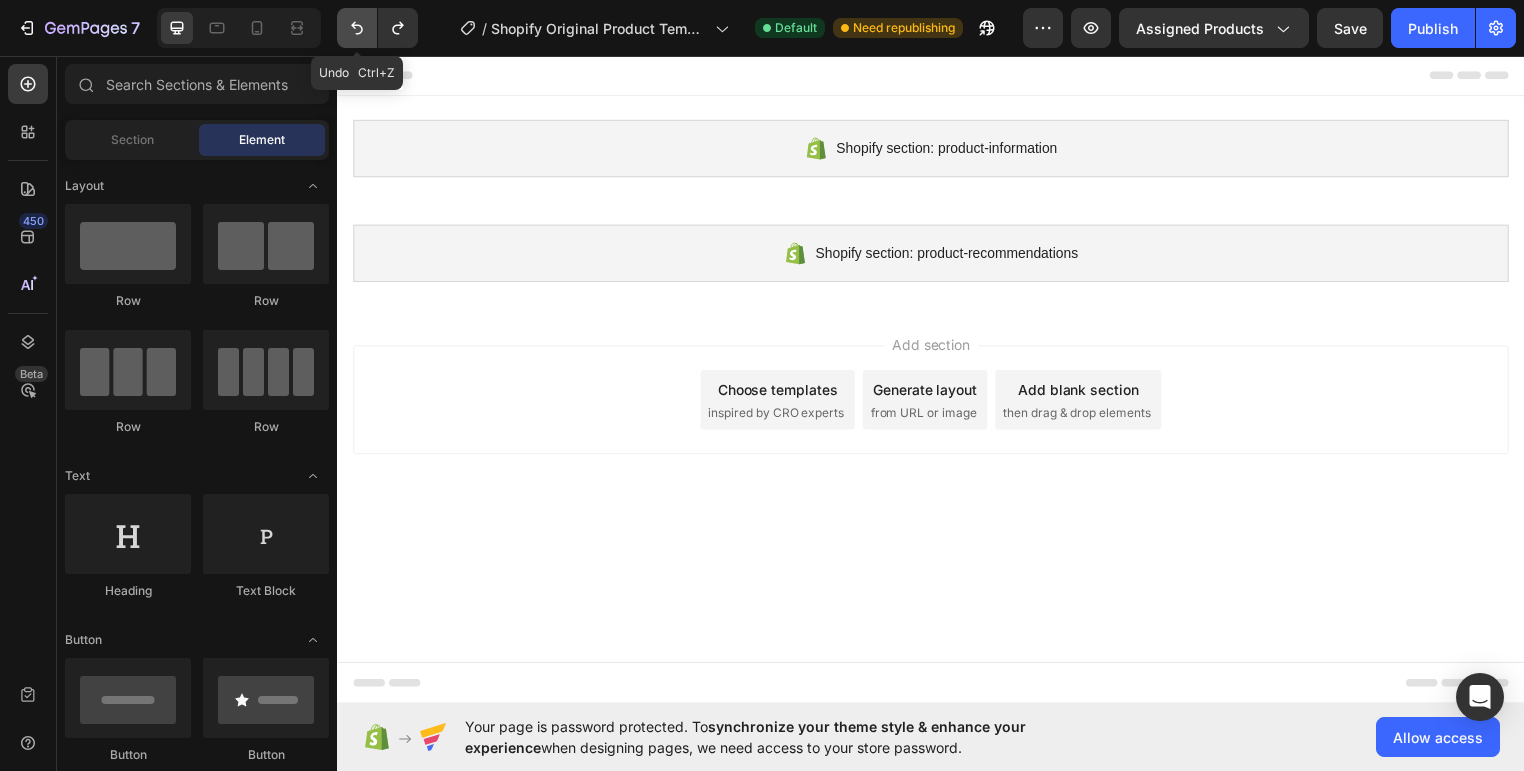 click 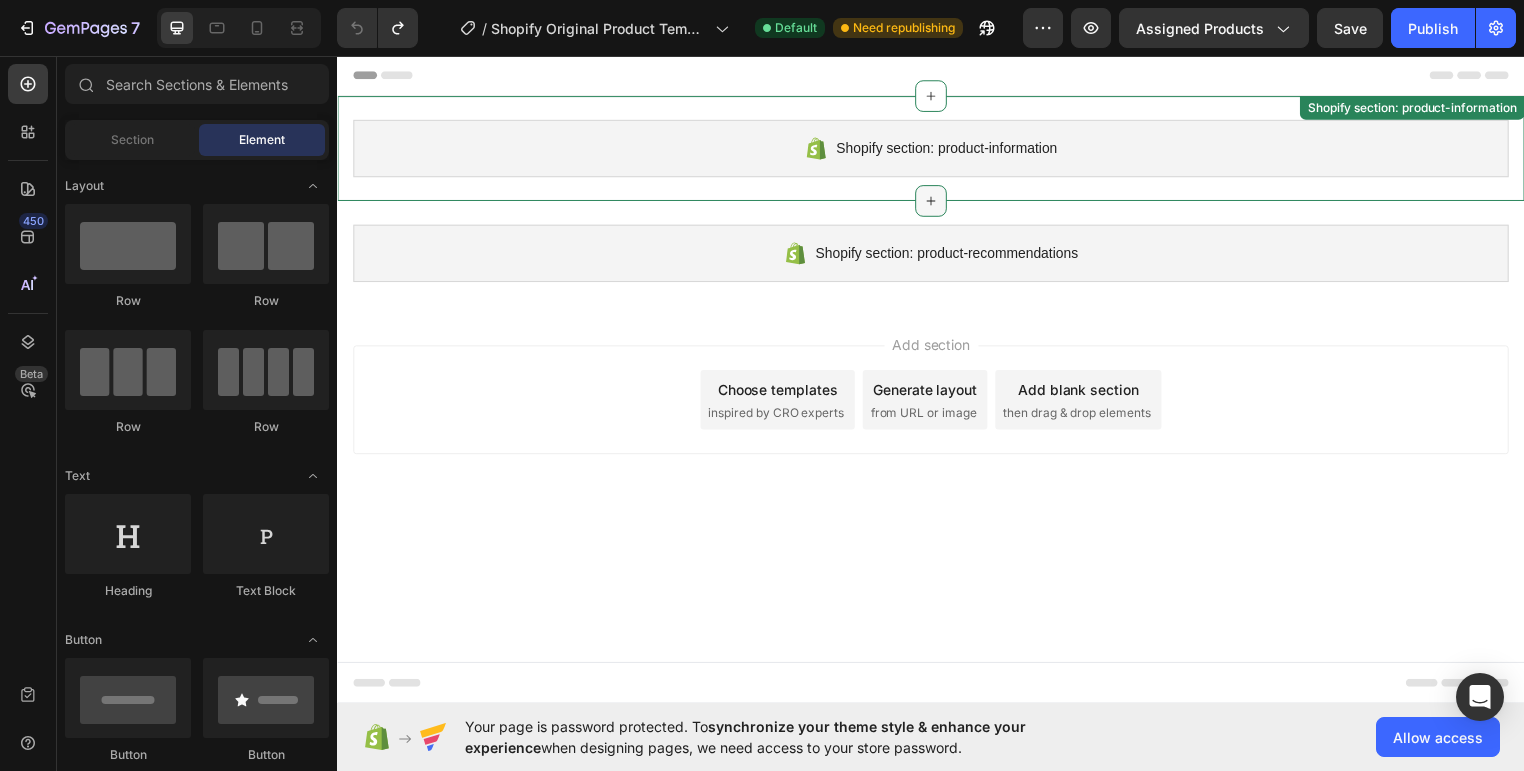 click at bounding box center [937, 202] 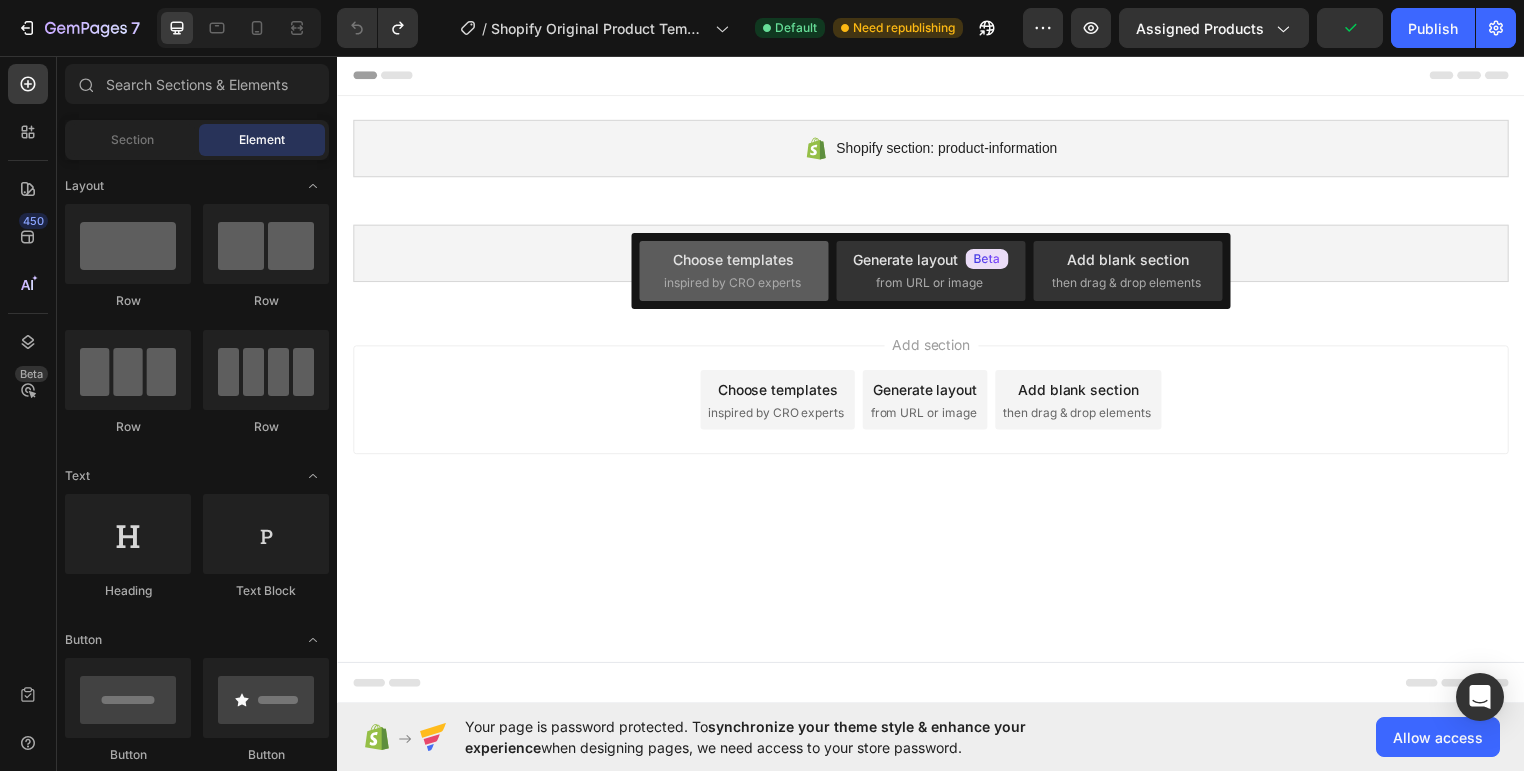 click on "inspired by CRO experts" at bounding box center (732, 283) 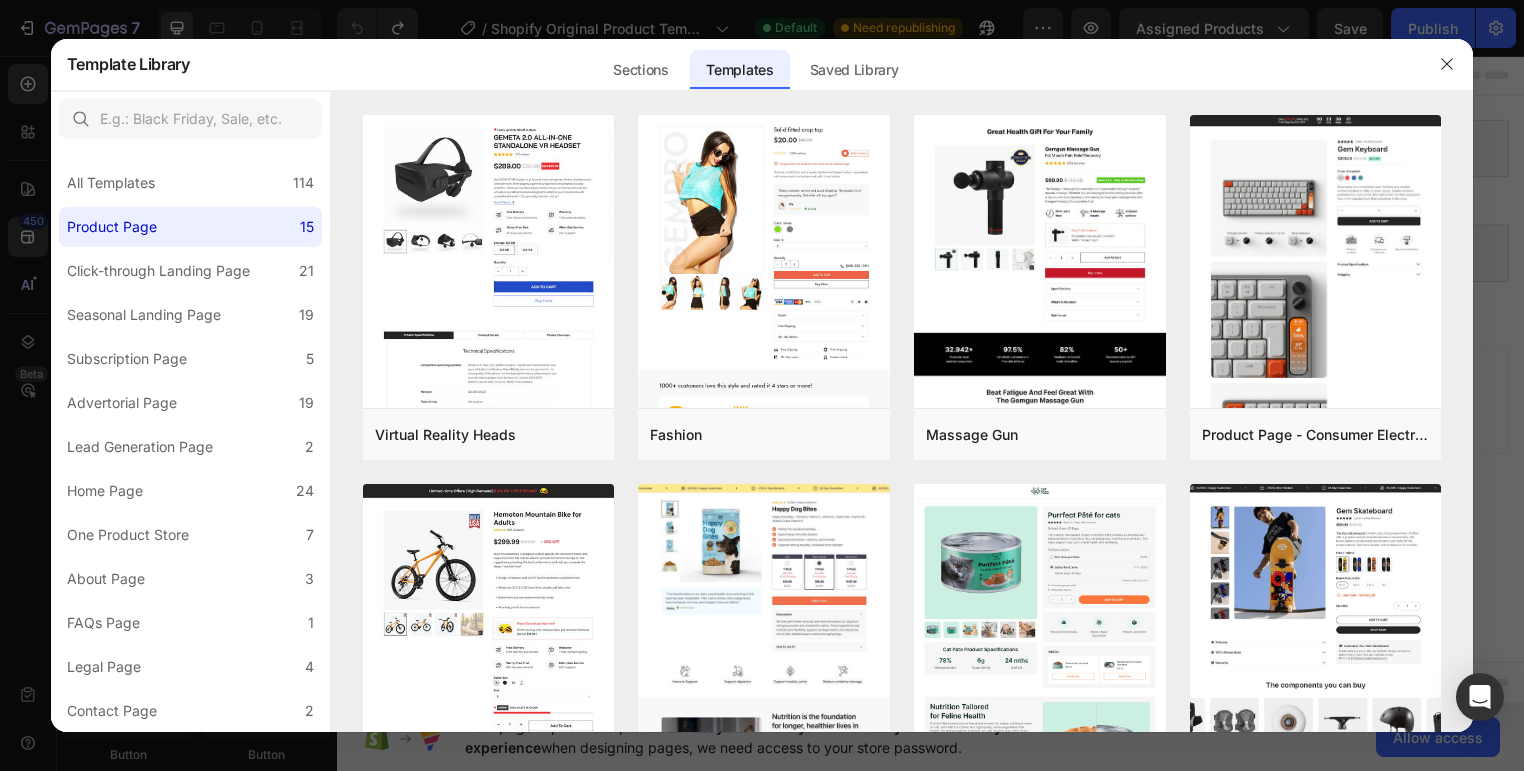 click on "Template Library Sections Templates Existing pages Saved Library Templates Saved Library" 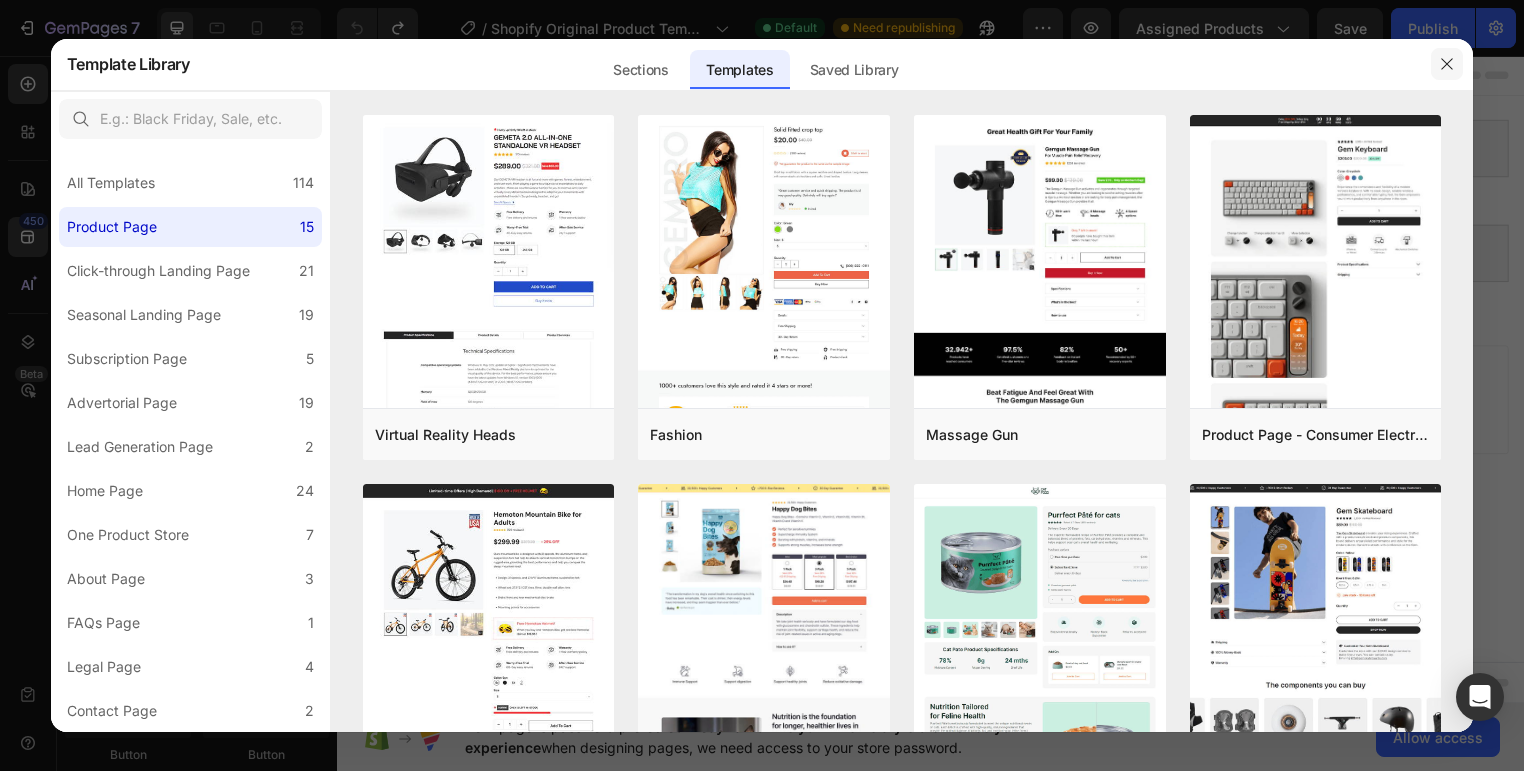 click at bounding box center (1447, 64) 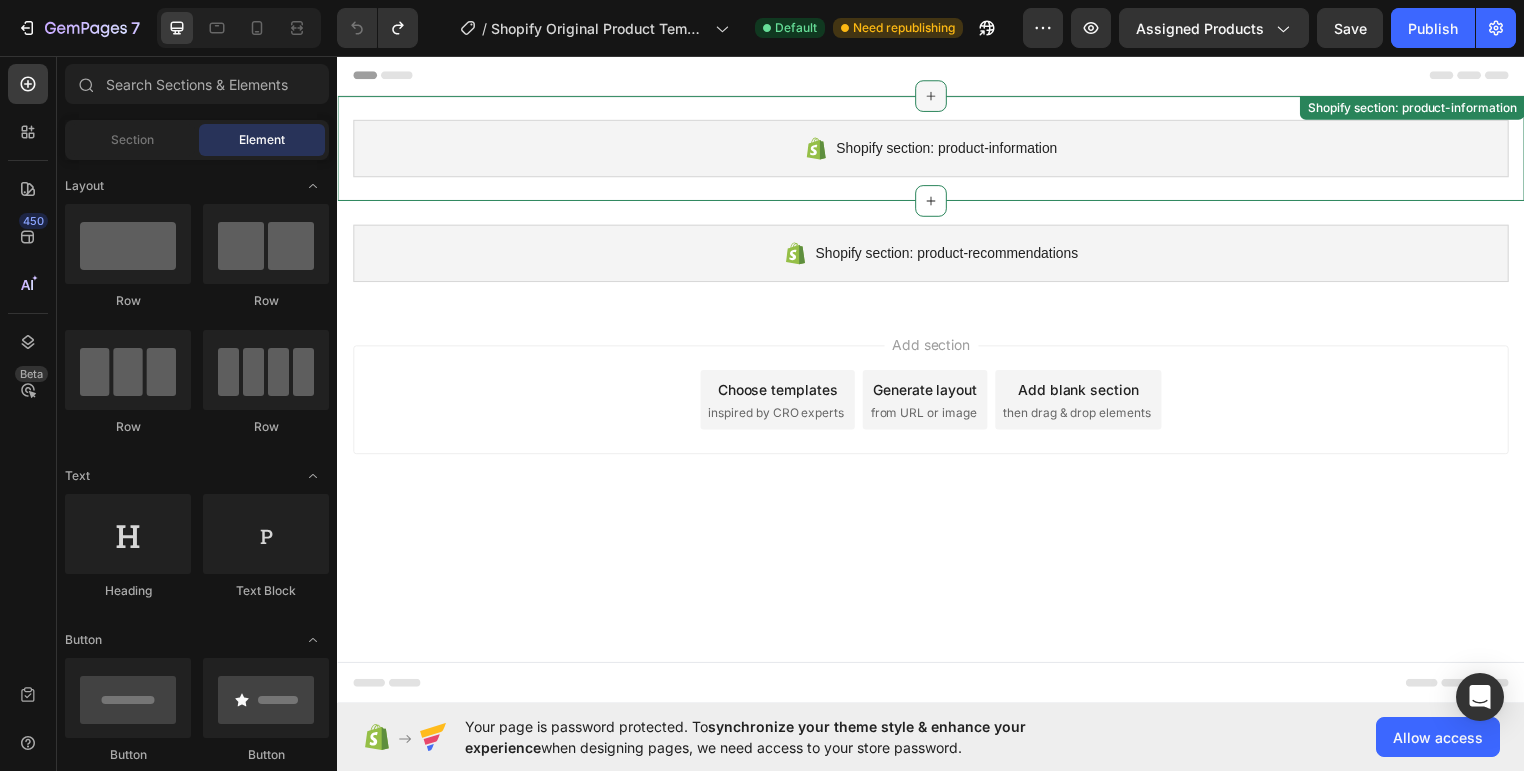 click 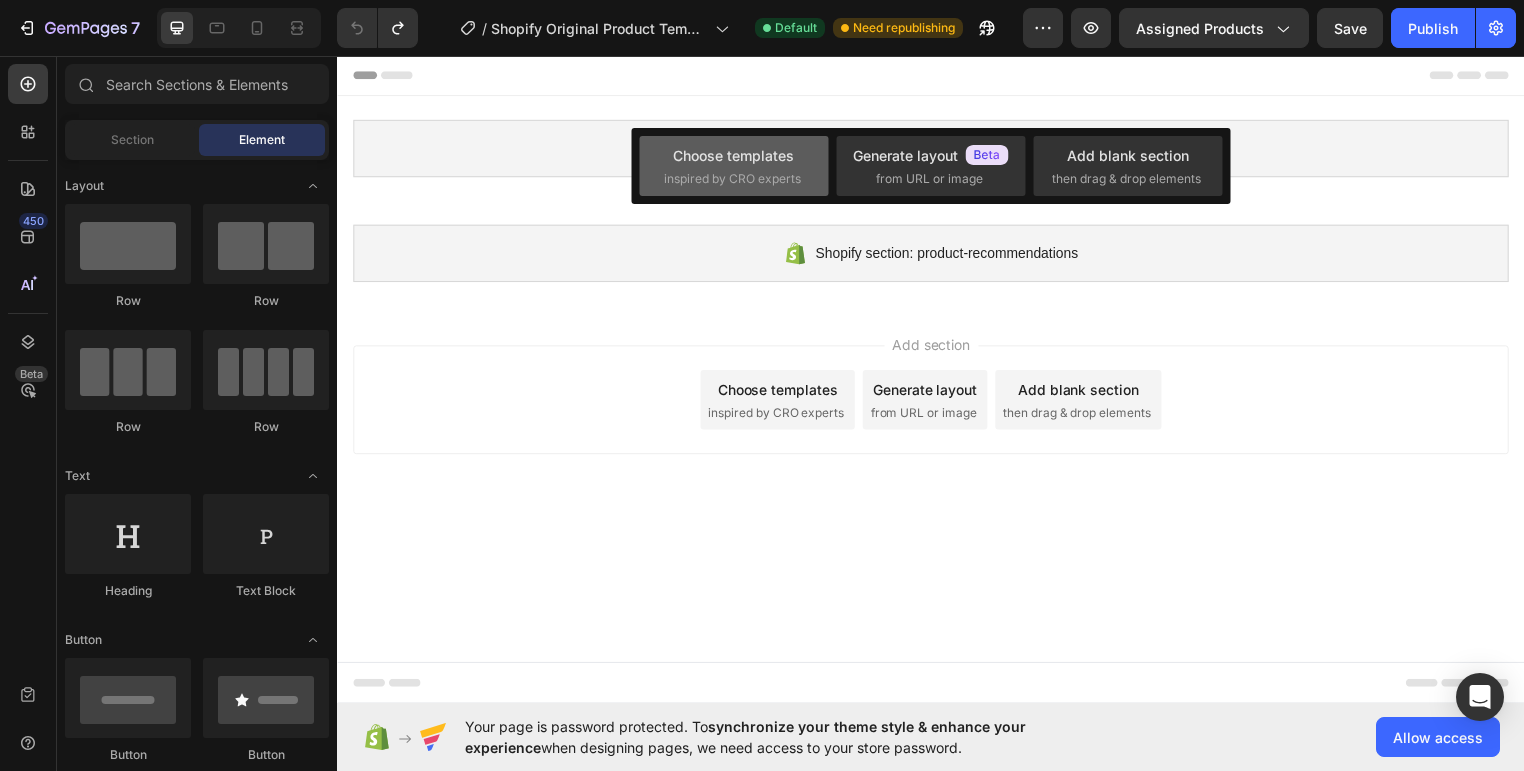 click on "inspired by CRO experts" at bounding box center [732, 179] 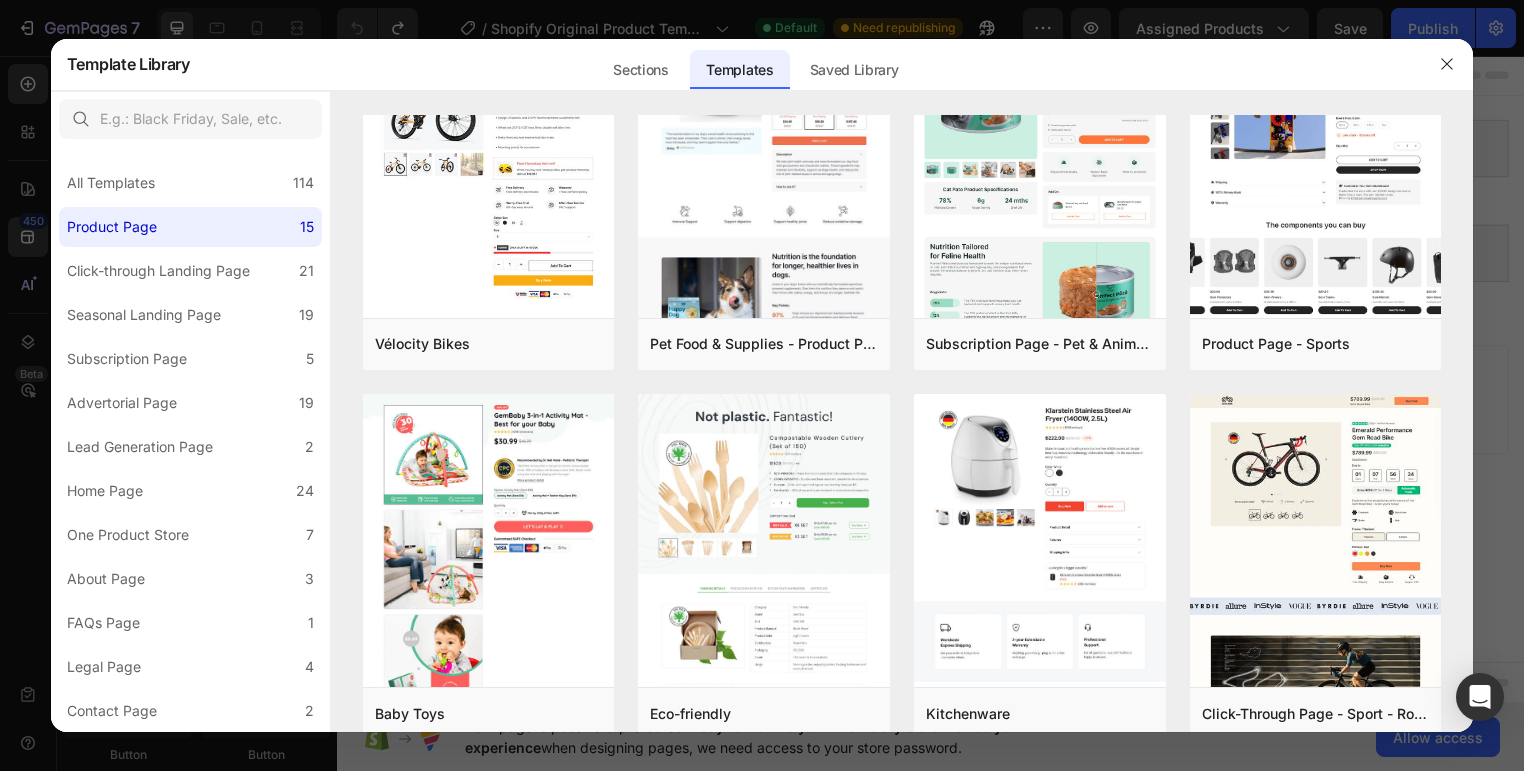 scroll, scrollTop: 0, scrollLeft: 0, axis: both 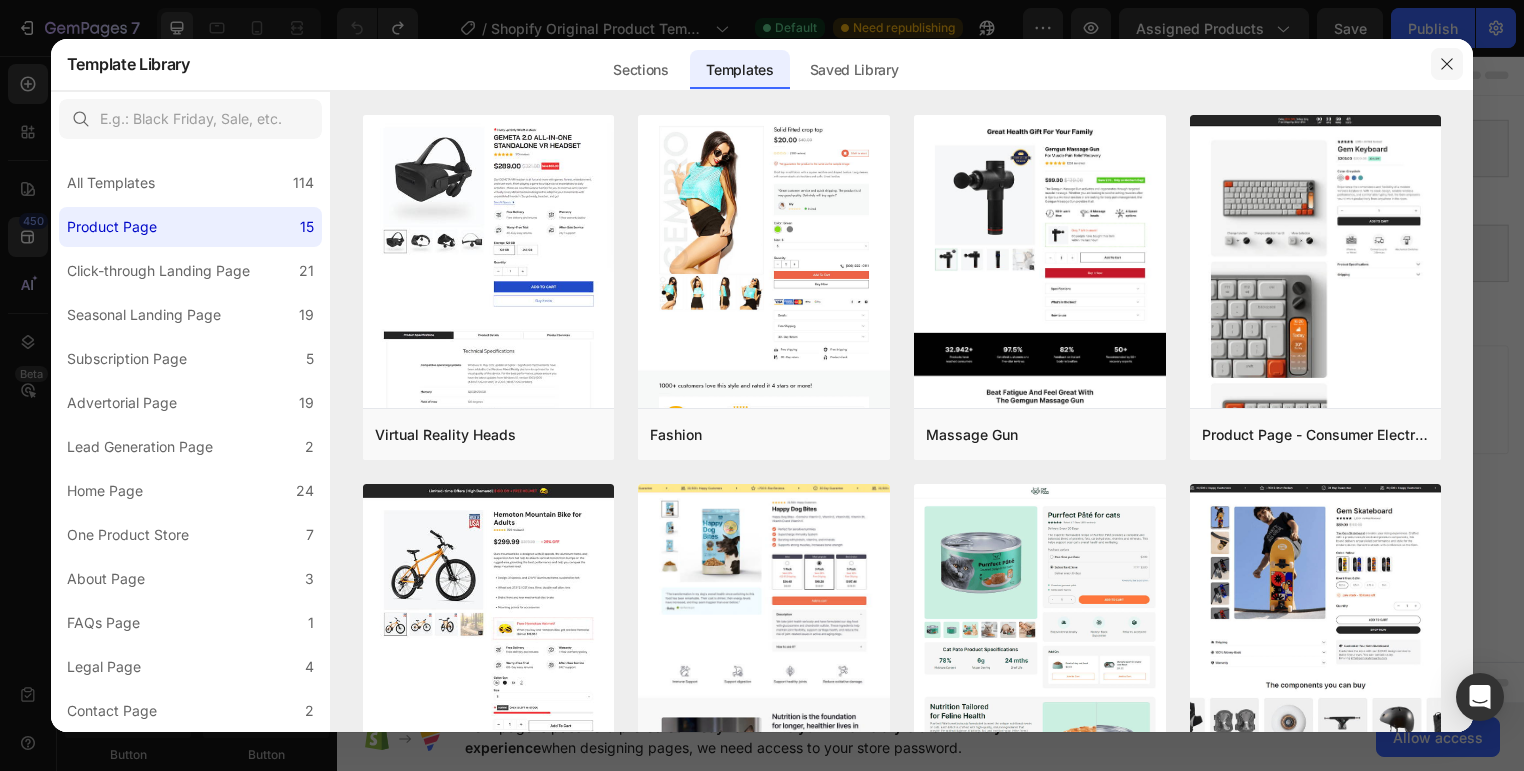 click at bounding box center (1447, 64) 